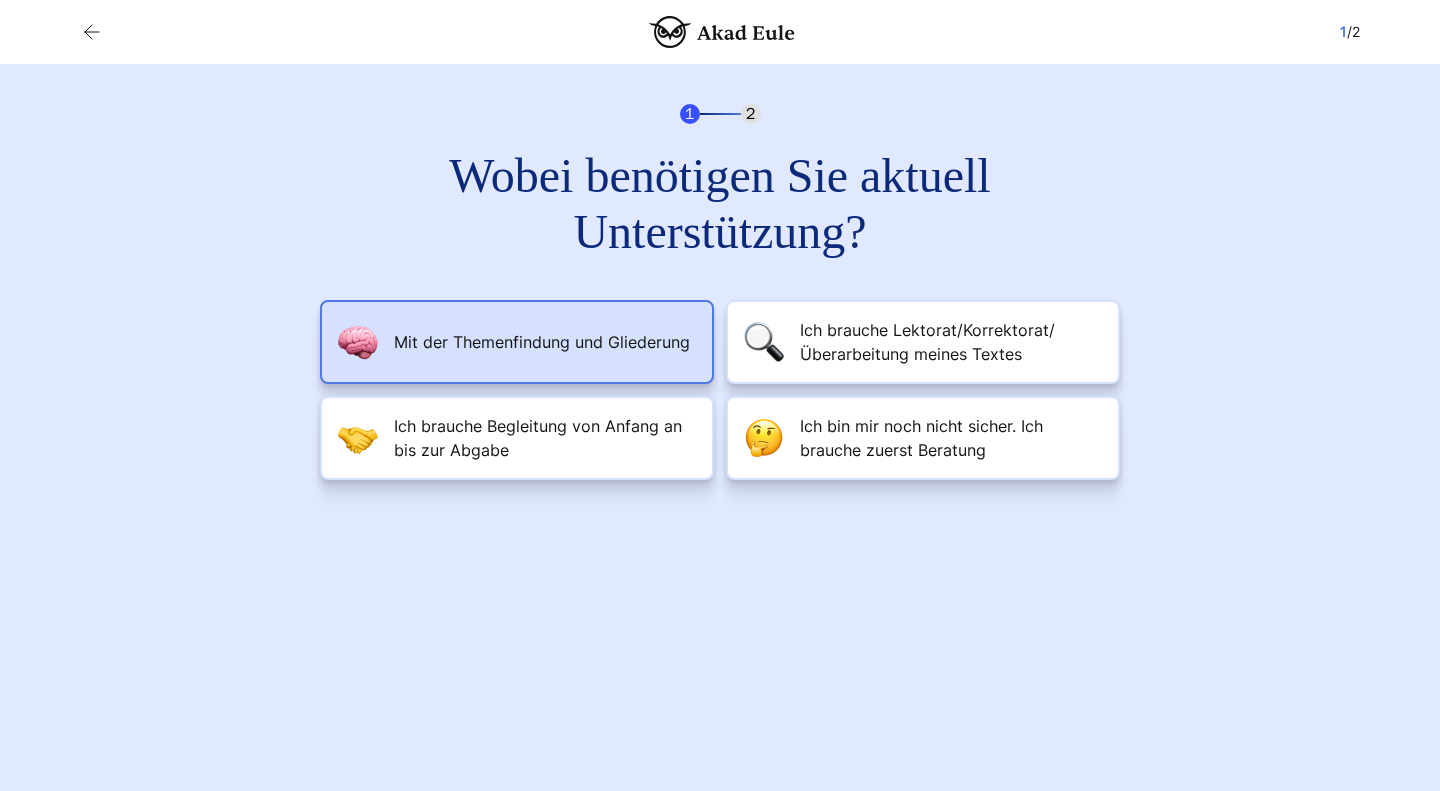 scroll, scrollTop: 0, scrollLeft: 0, axis: both 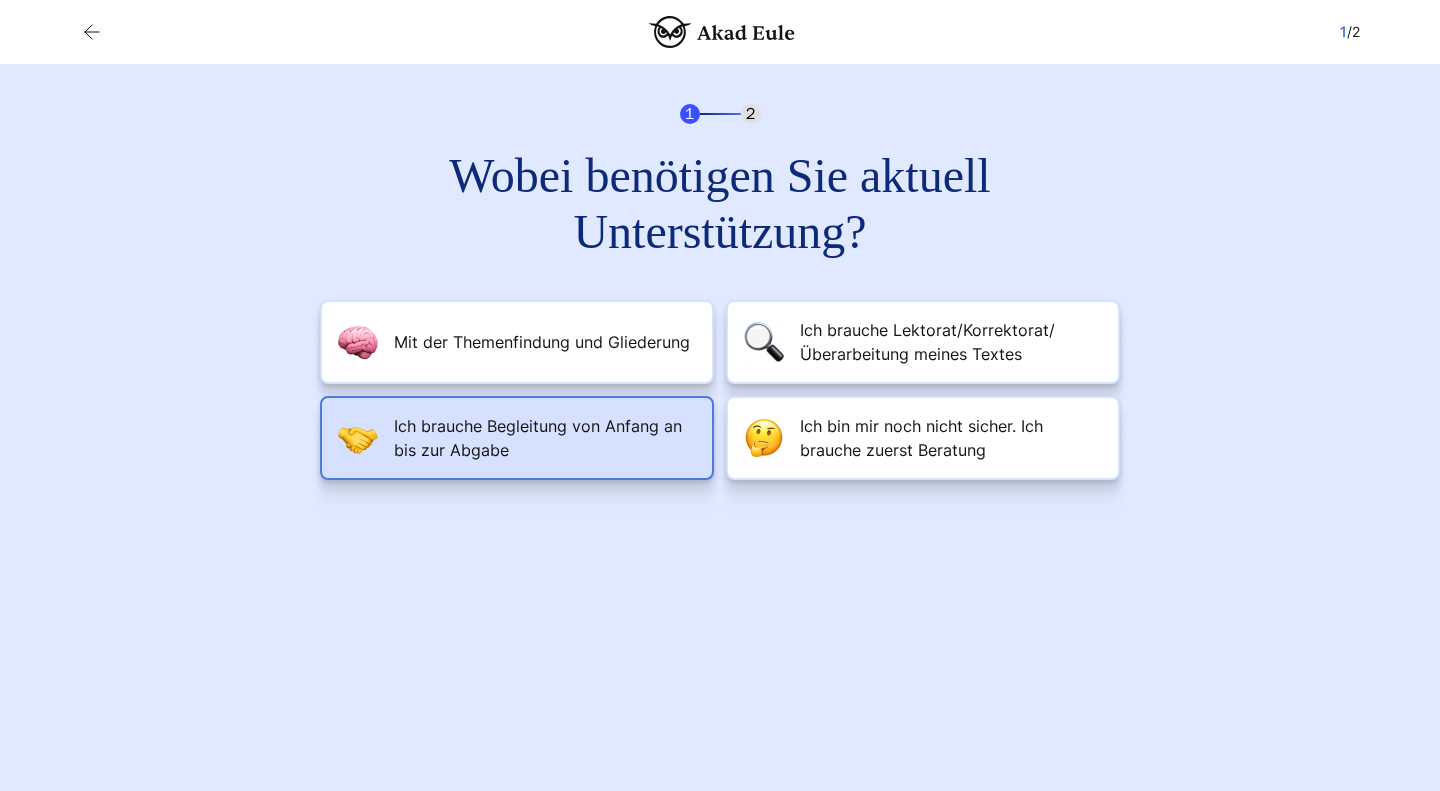 click on "Ich brauche Begleitung von Anfang an bis zur Abgabe" at bounding box center [542, 342] 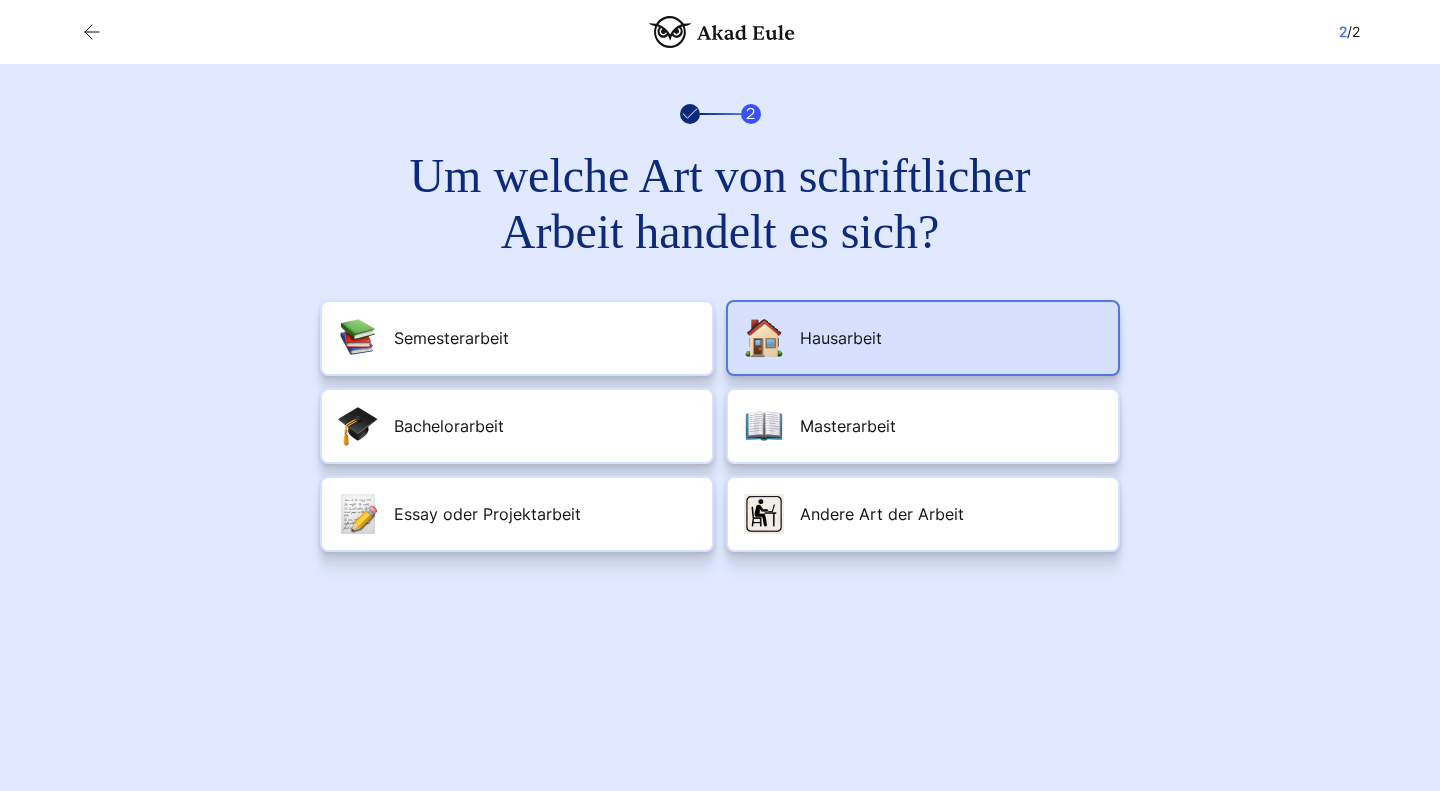 click on "Hausarbeit" at bounding box center [451, 338] 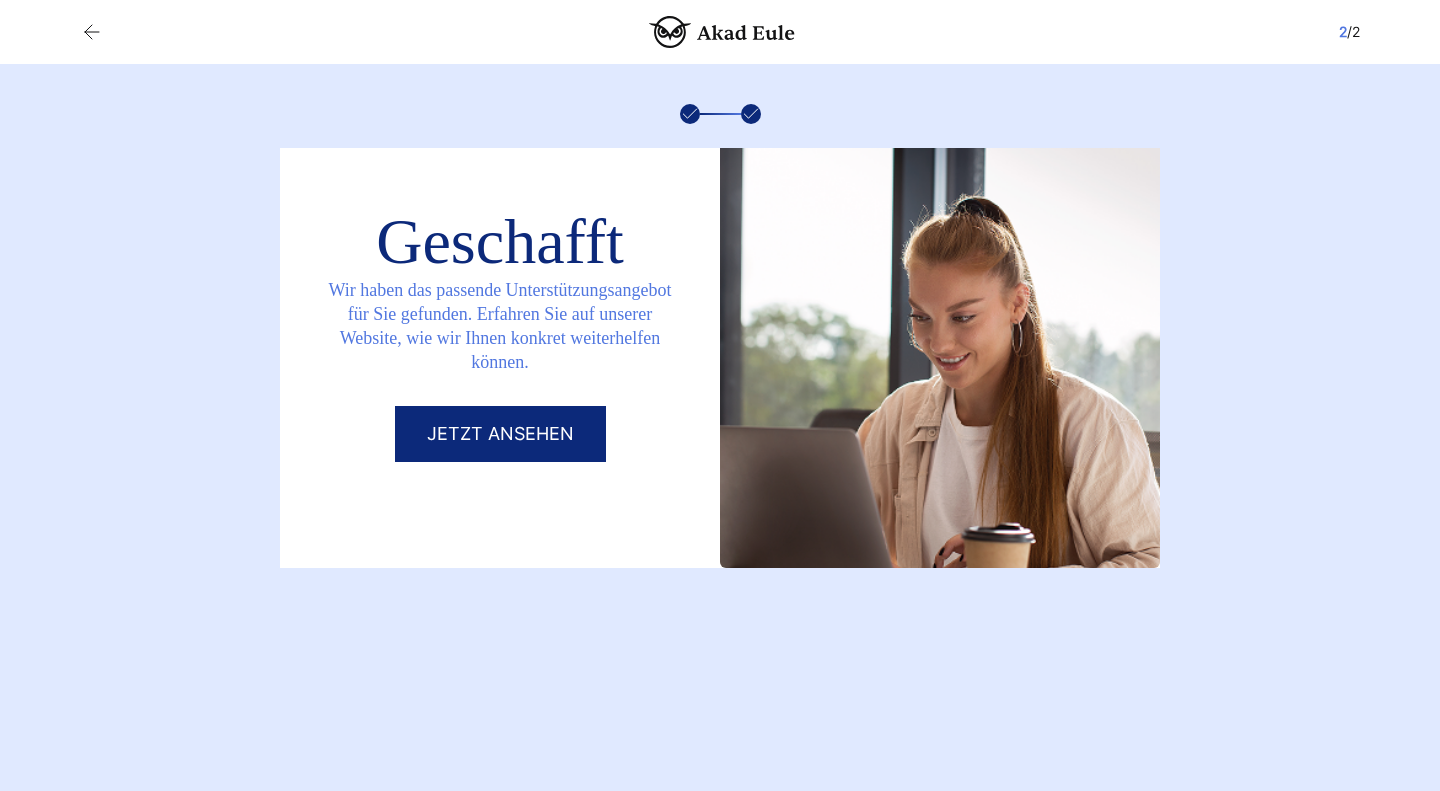 click on "Jetzt ansehen" at bounding box center [500, 434] 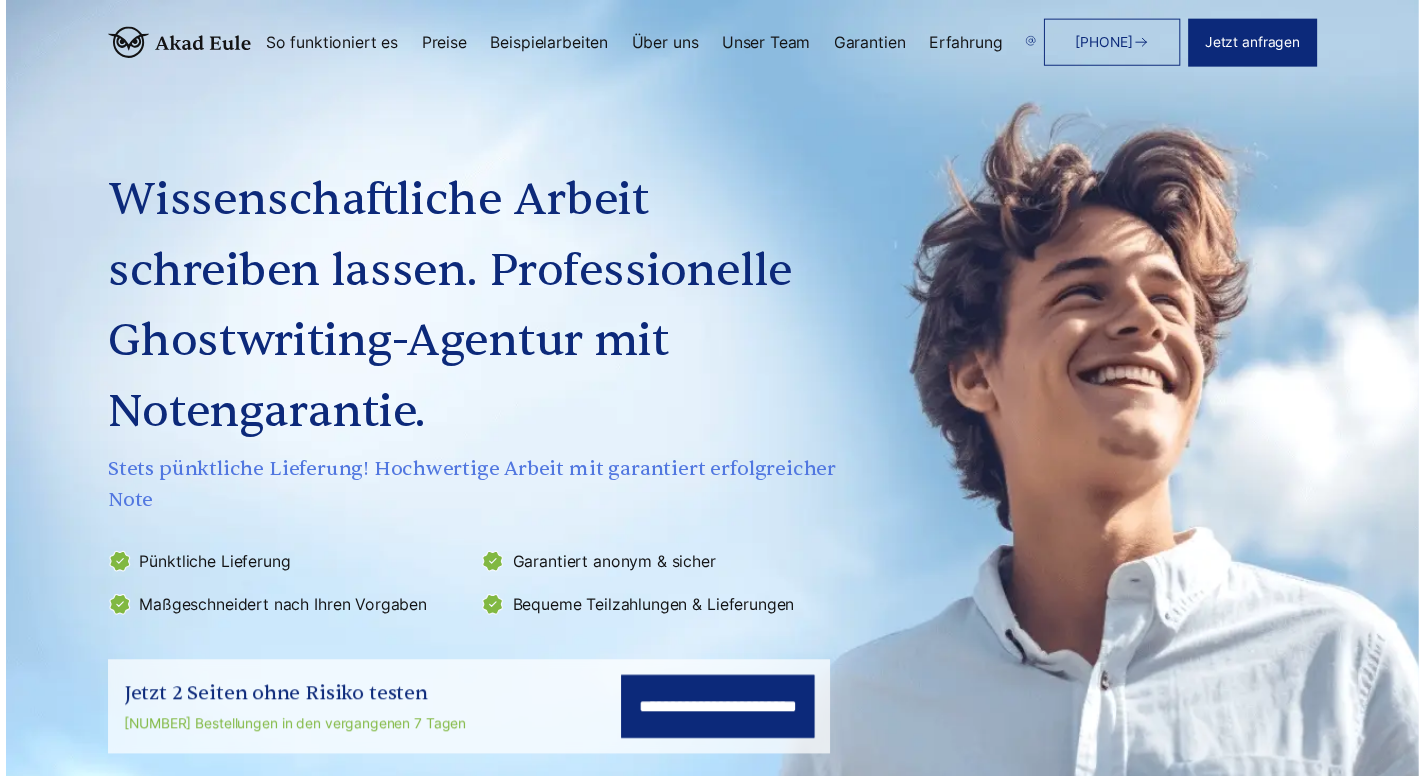 scroll, scrollTop: 0, scrollLeft: 0, axis: both 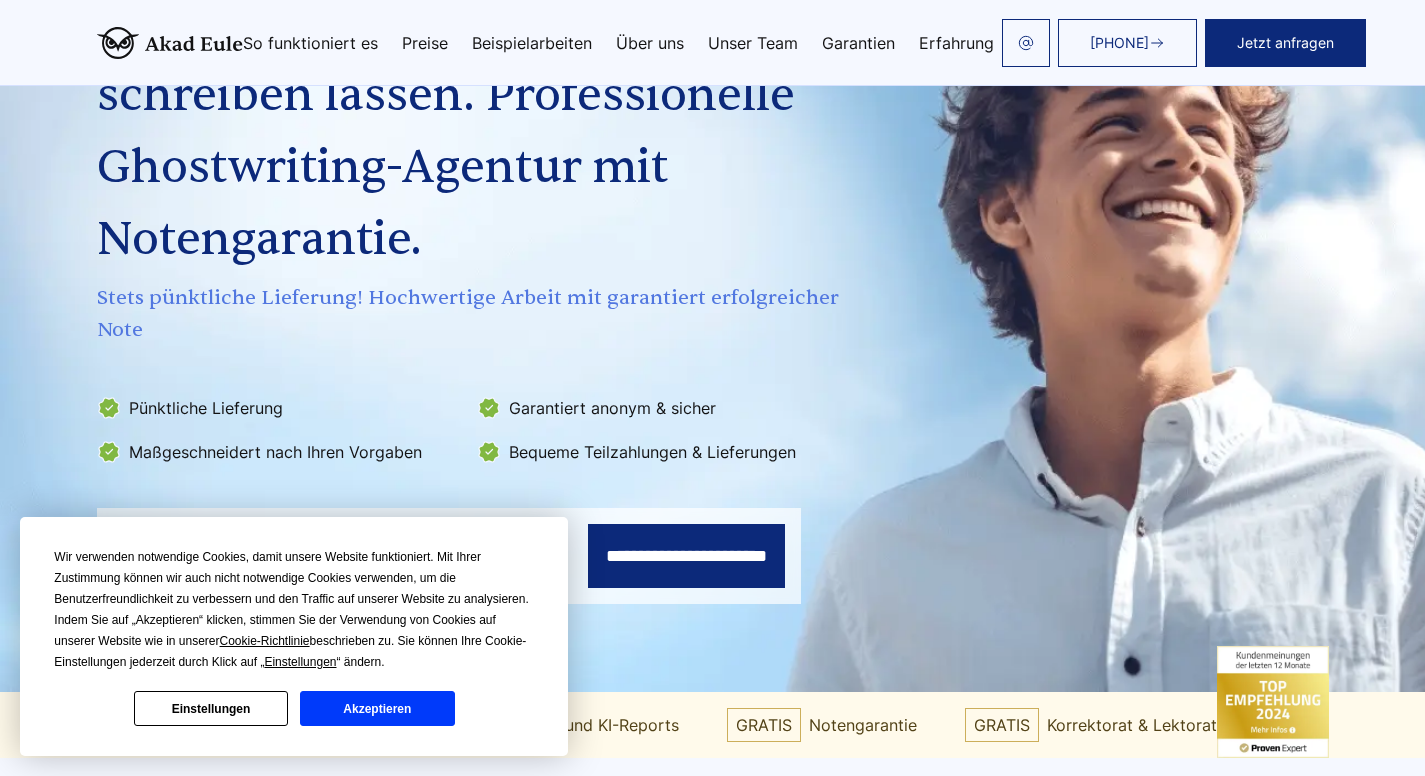 click on "Akzeptieren" at bounding box center (377, 708) 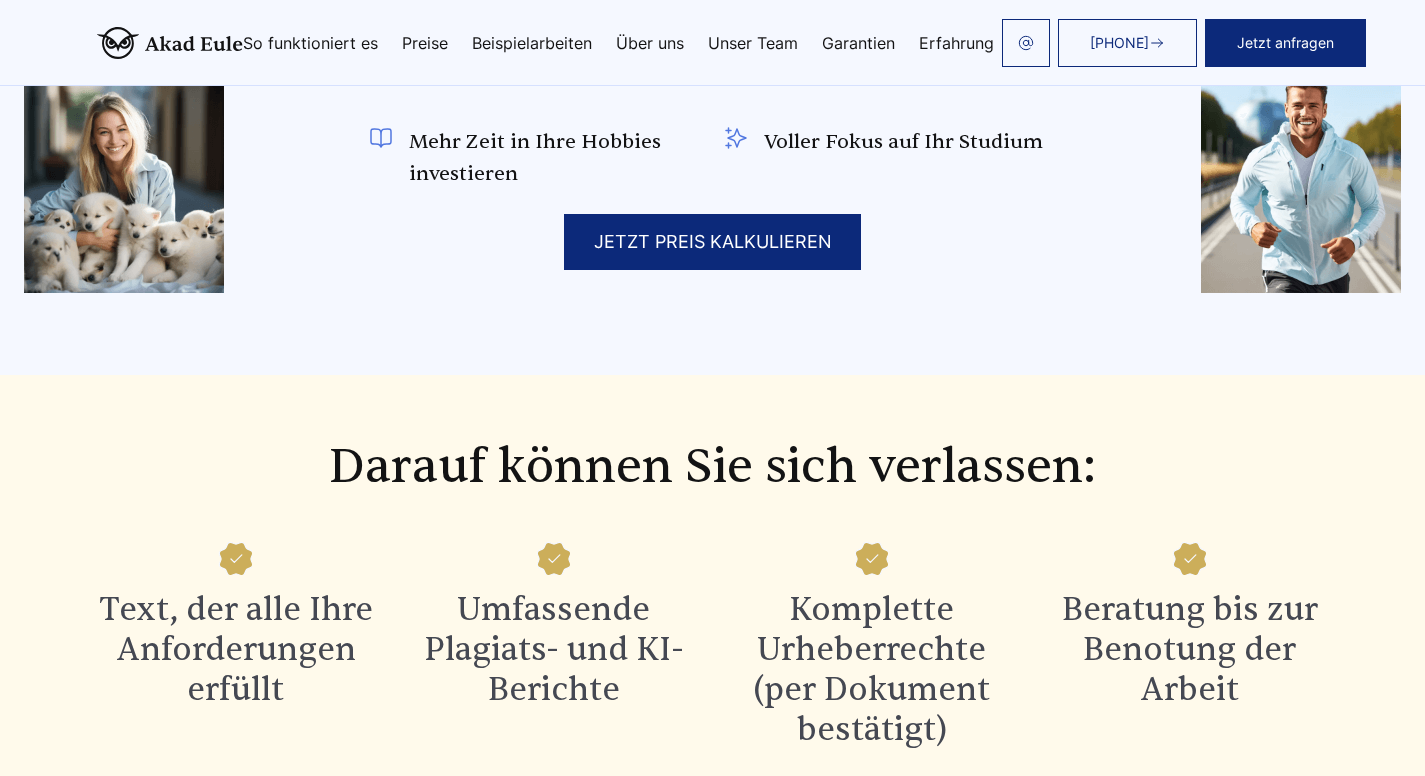 scroll, scrollTop: 2201, scrollLeft: 0, axis: vertical 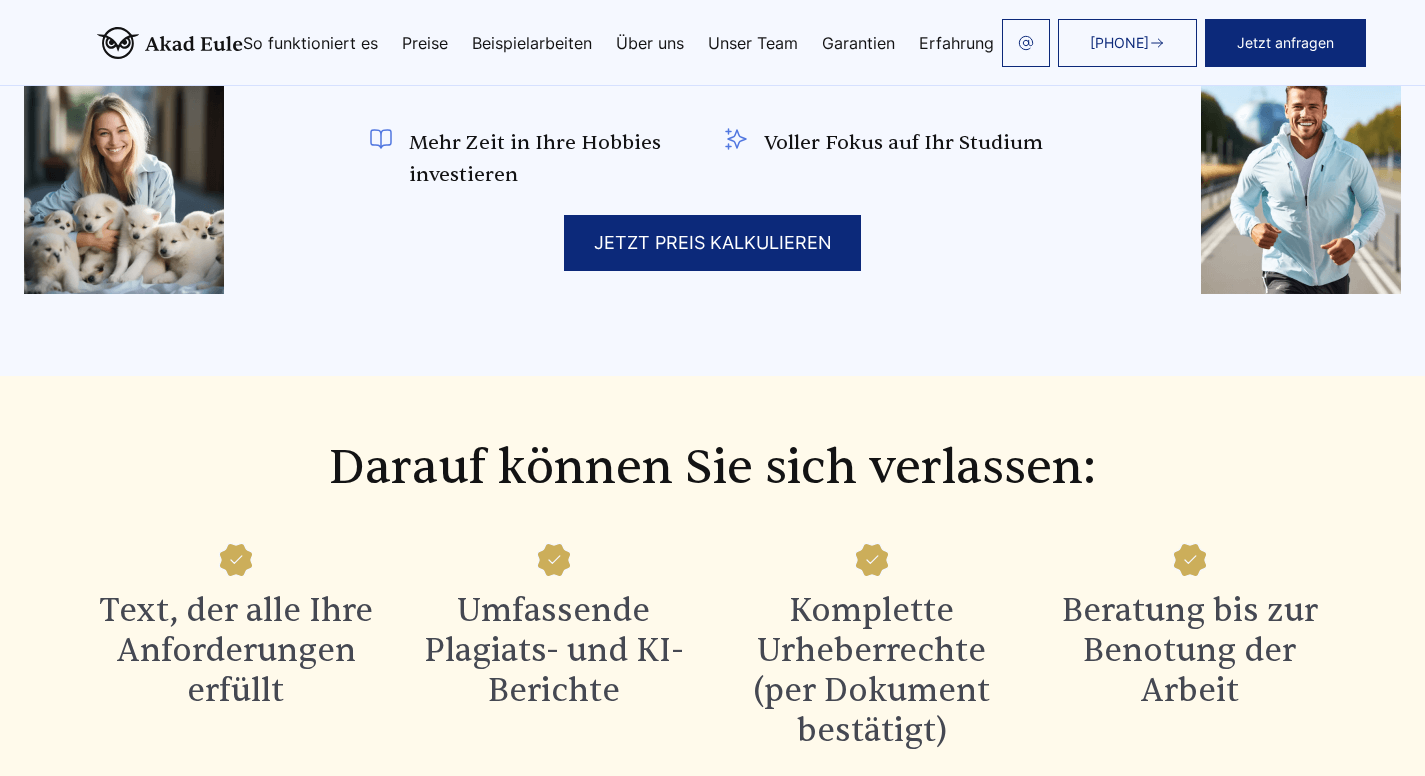 click on "JETZT PREIS KALKULIEREN" at bounding box center [712, 243] 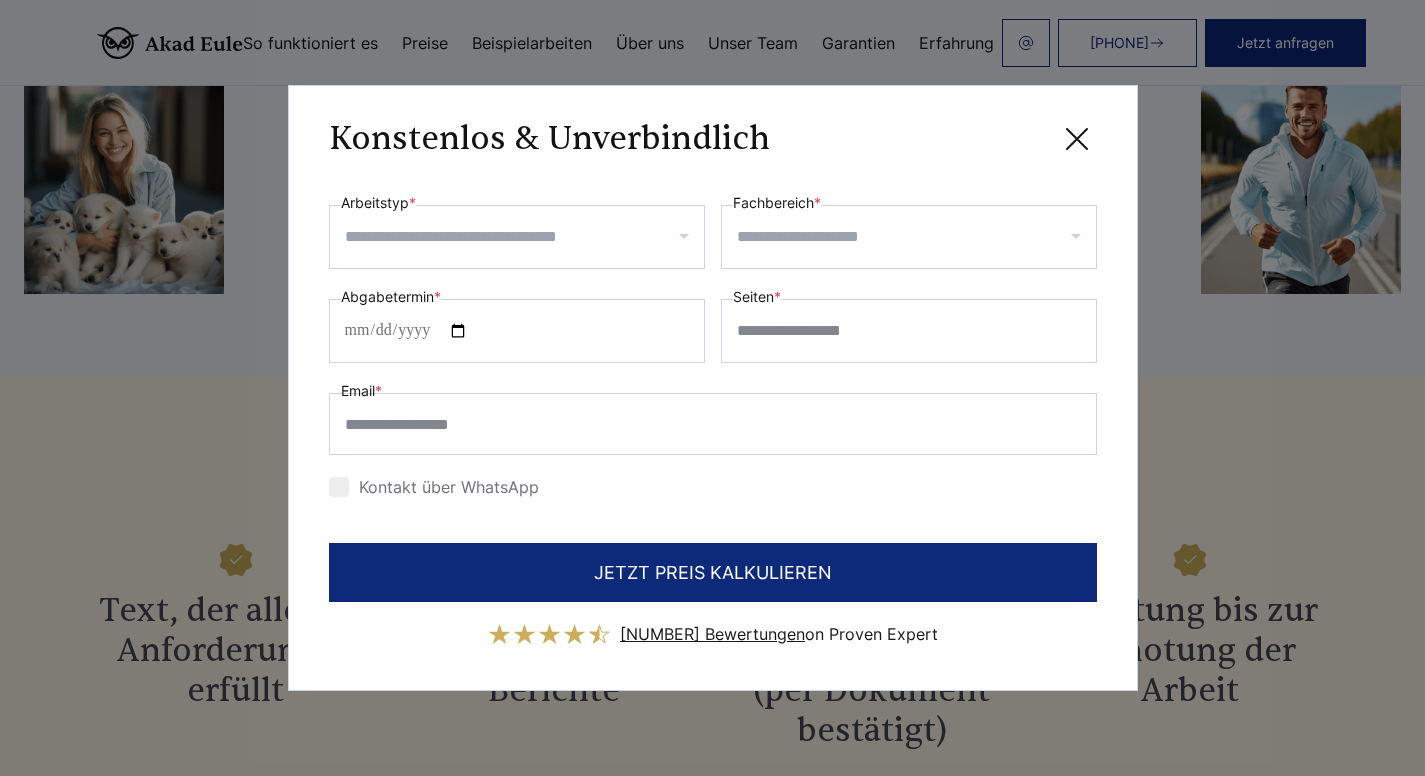 click on "Arbeitstyp  *" at bounding box center [524, 237] 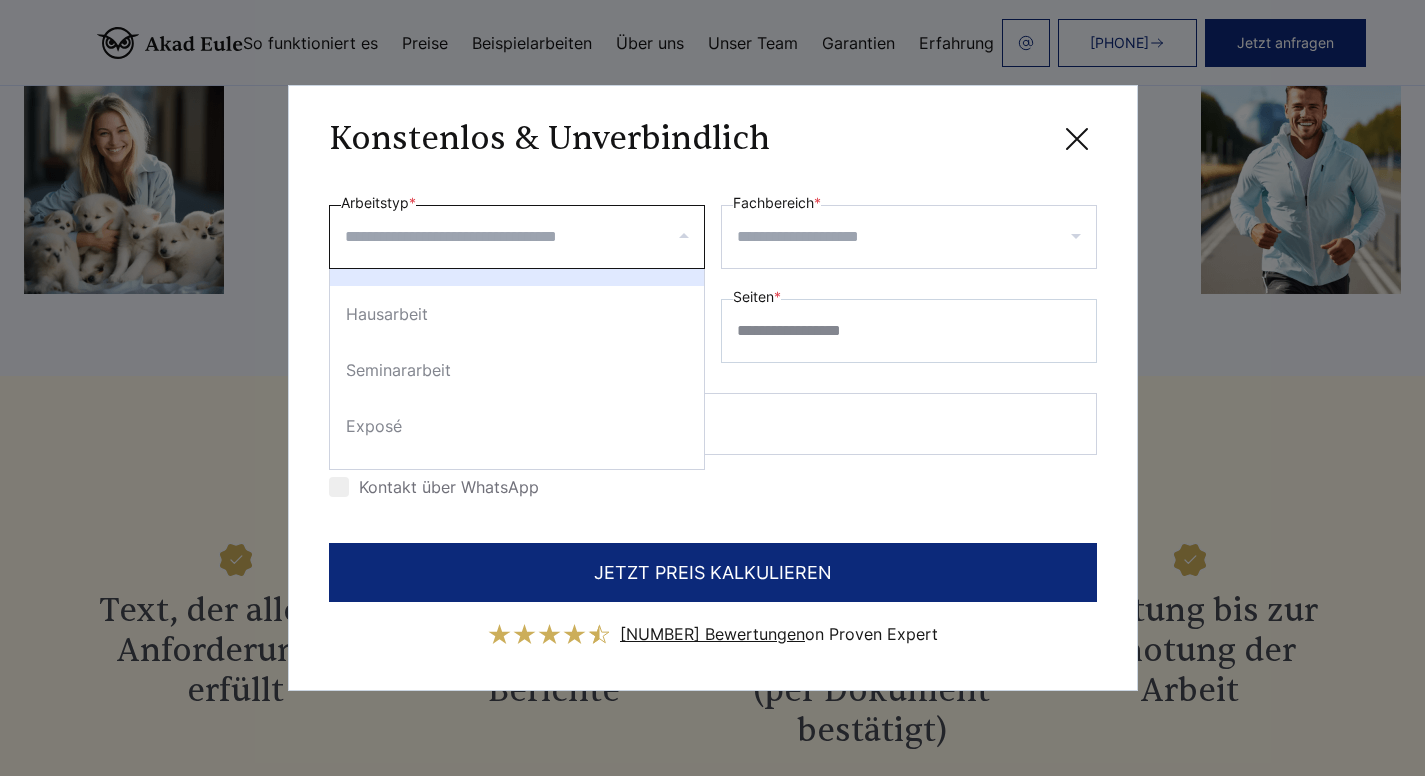 scroll, scrollTop: 108, scrollLeft: 0, axis: vertical 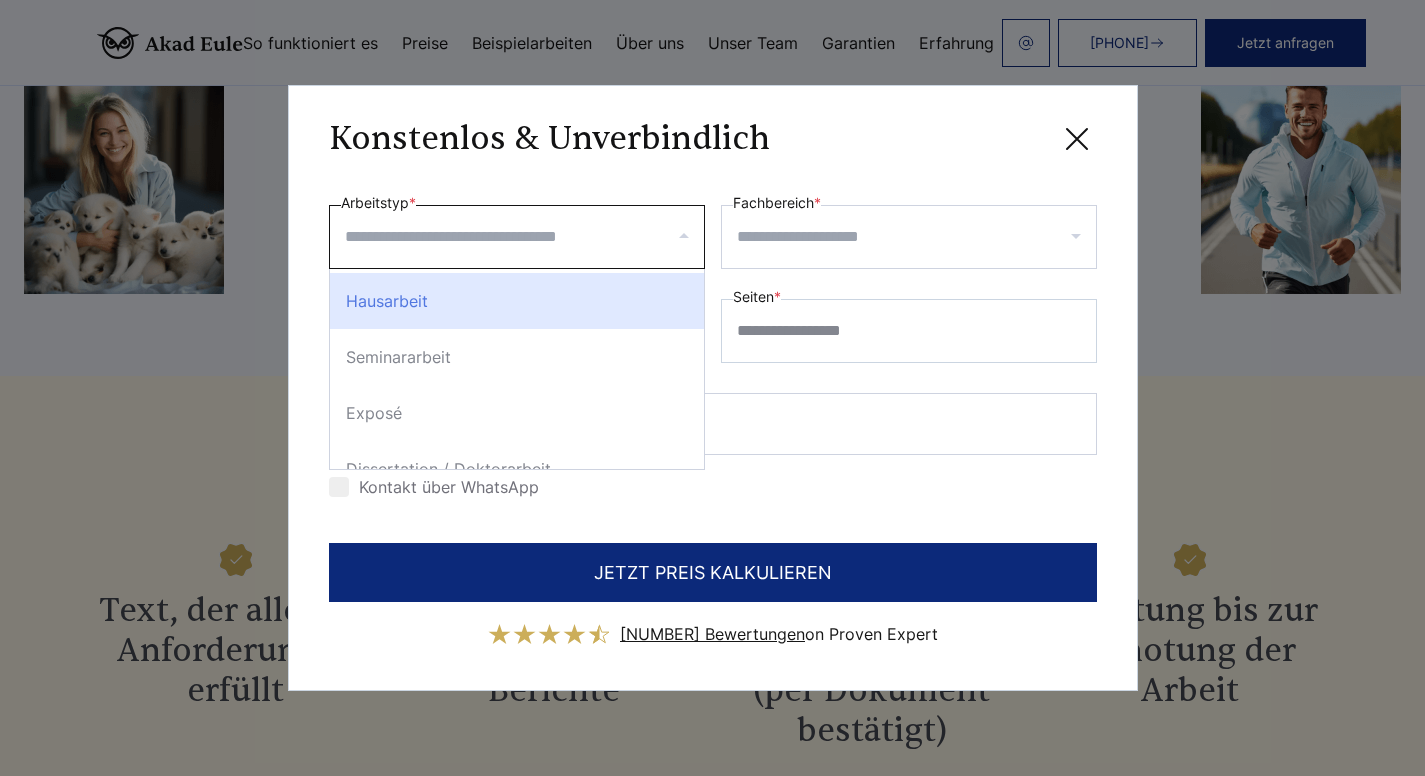 click on "Hausarbeit" at bounding box center [517, 301] 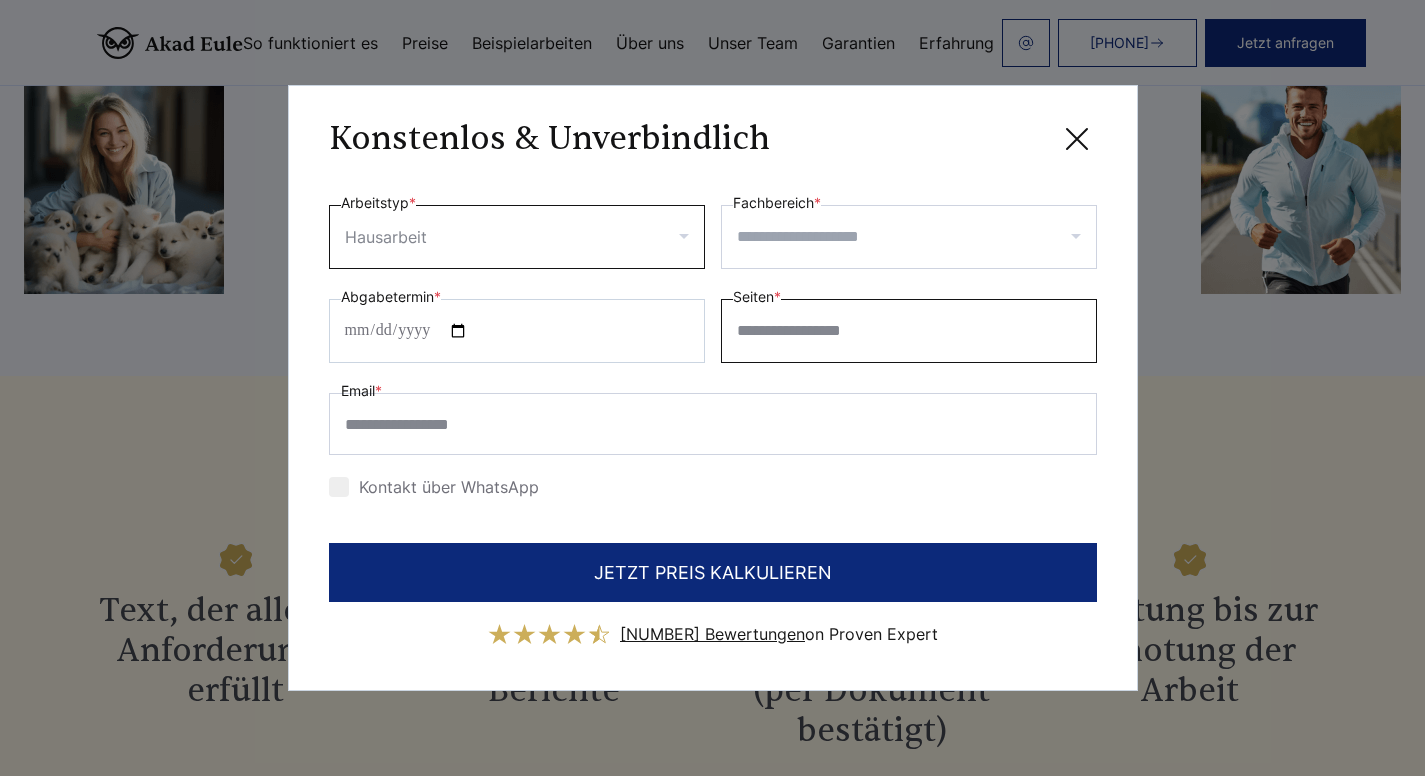 click on "Seiten *" at bounding box center [909, 331] 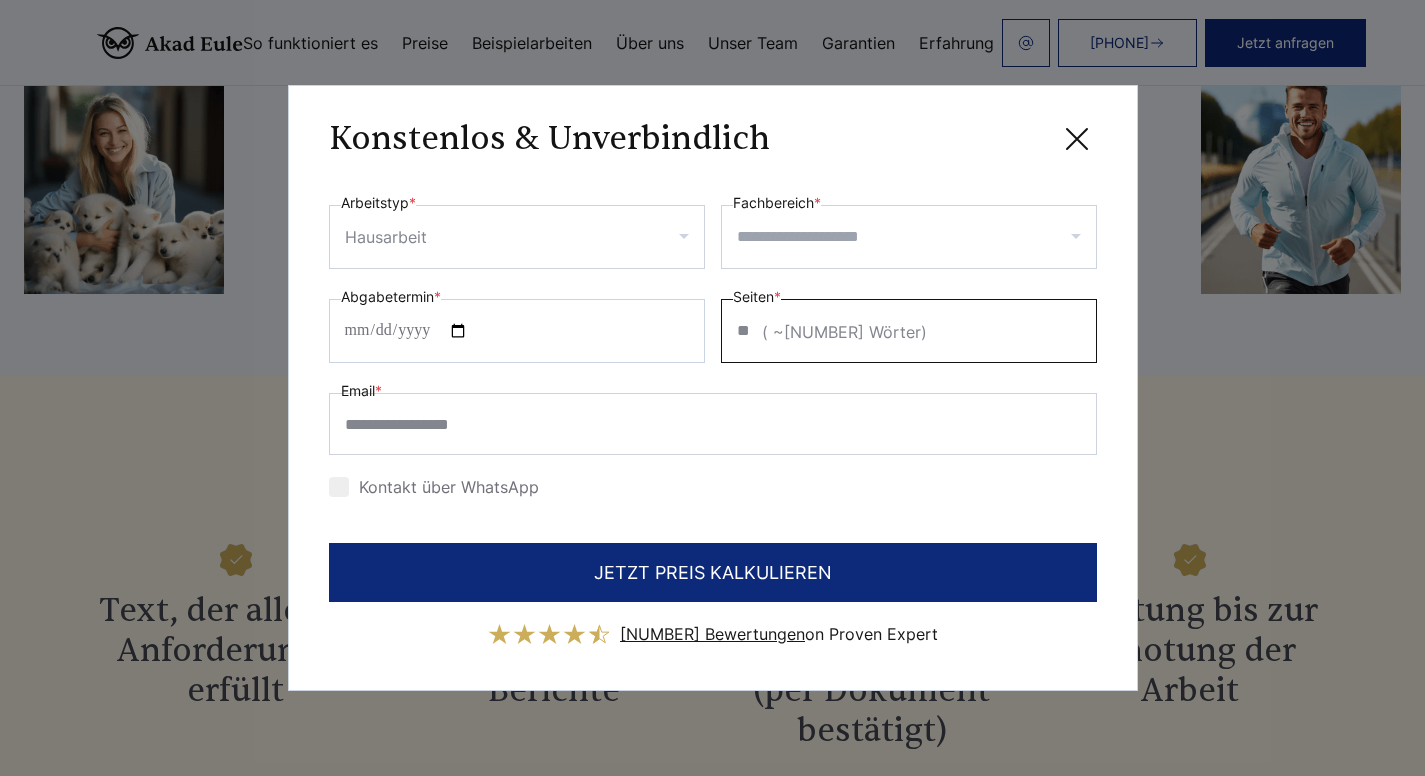 click on "Fachbereich  *" at bounding box center (916, 237) 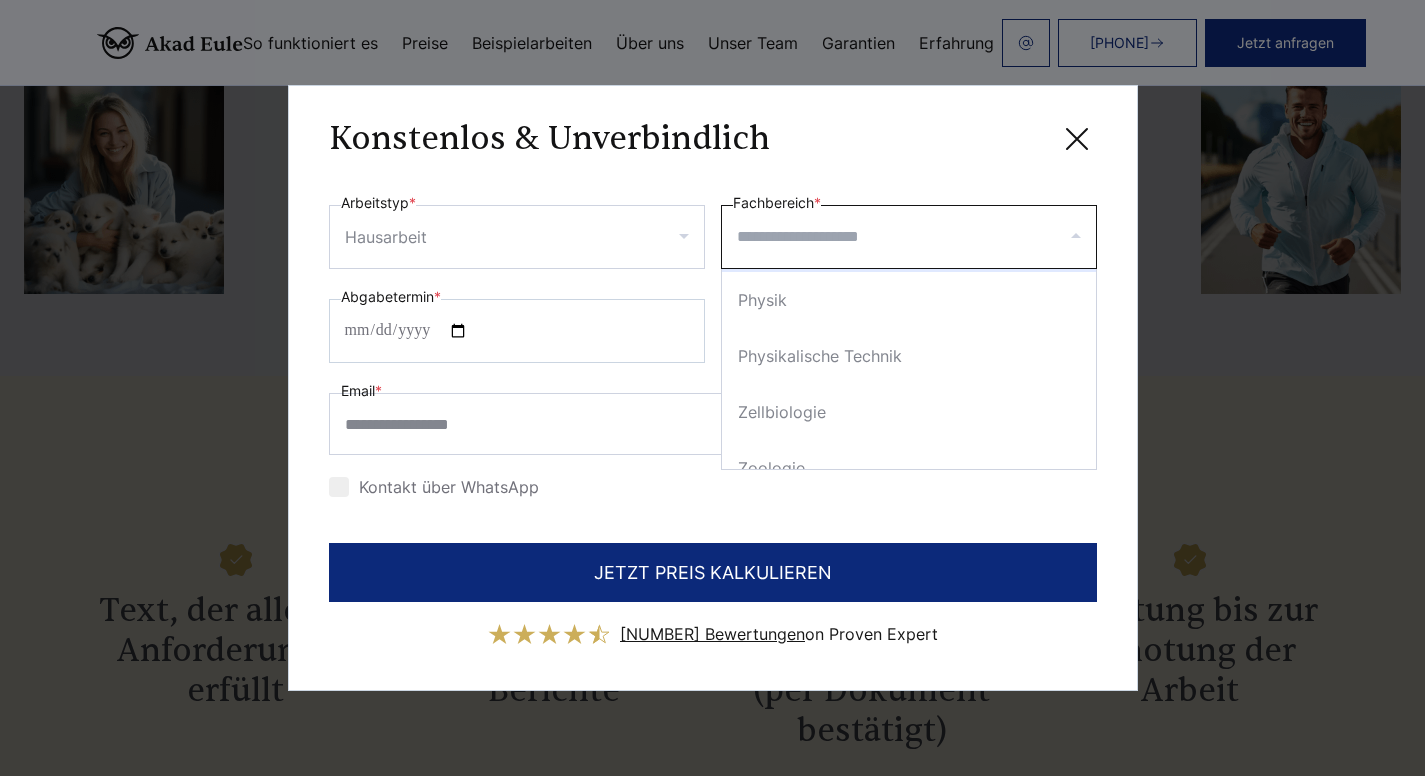 scroll, scrollTop: 2600, scrollLeft: 0, axis: vertical 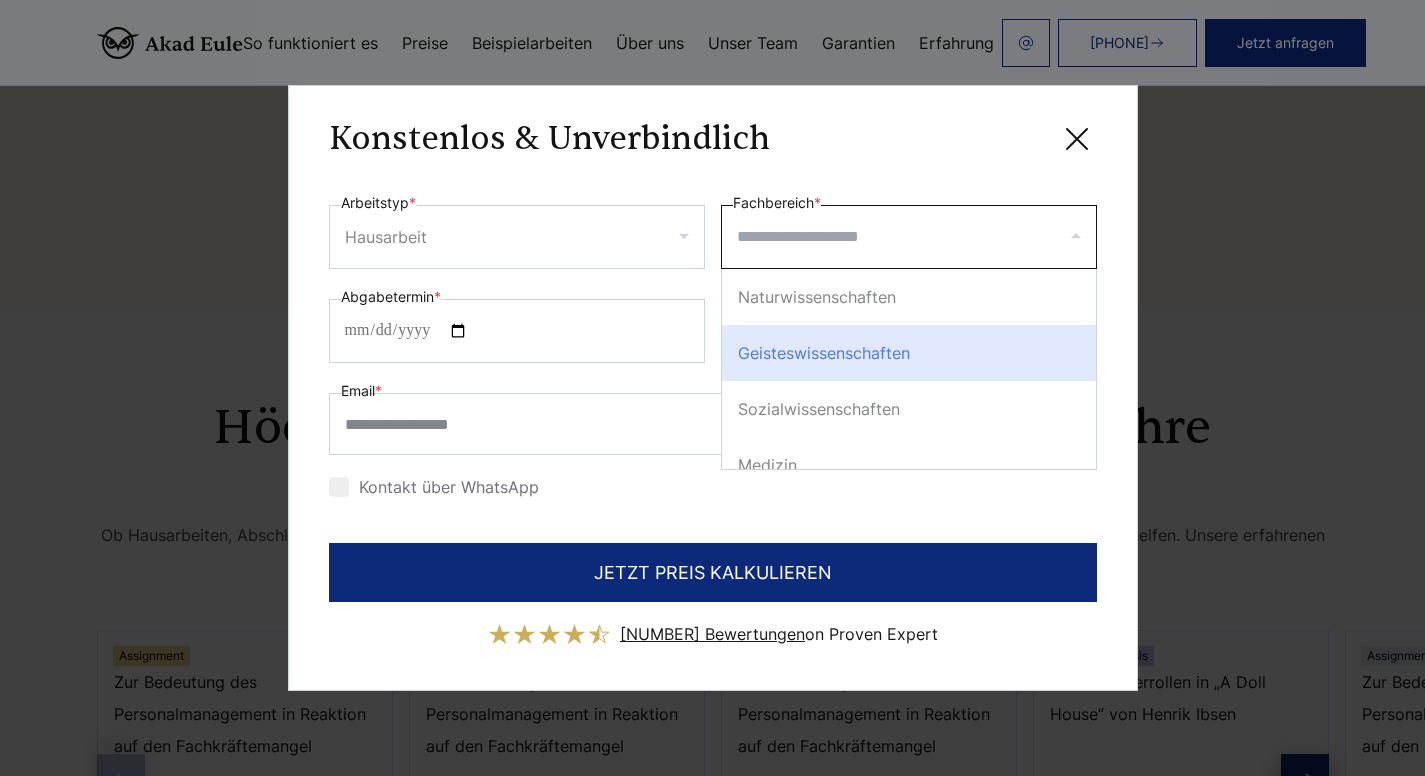 click on "Geisteswissenschaften" at bounding box center [909, 353] 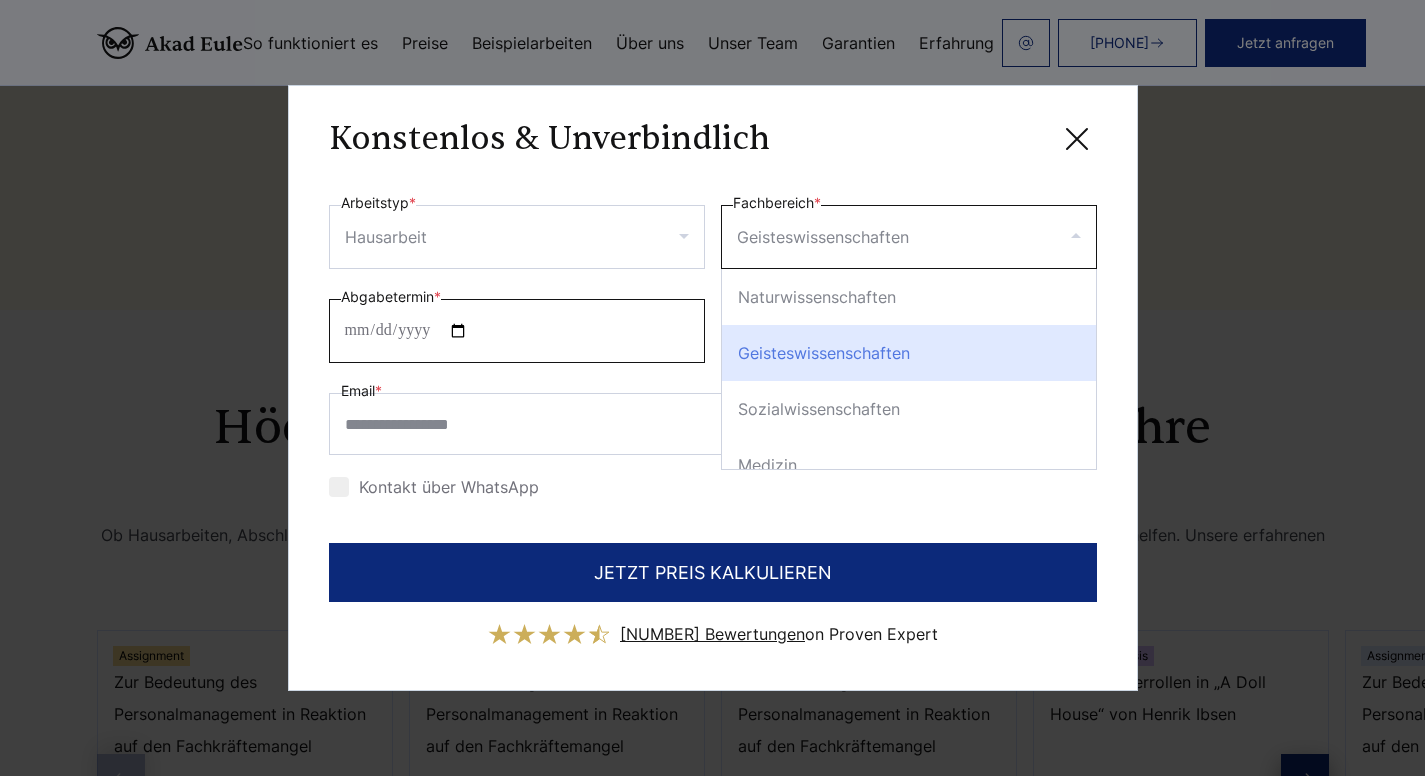 click on "Abgabetermin *" at bounding box center (517, 331) 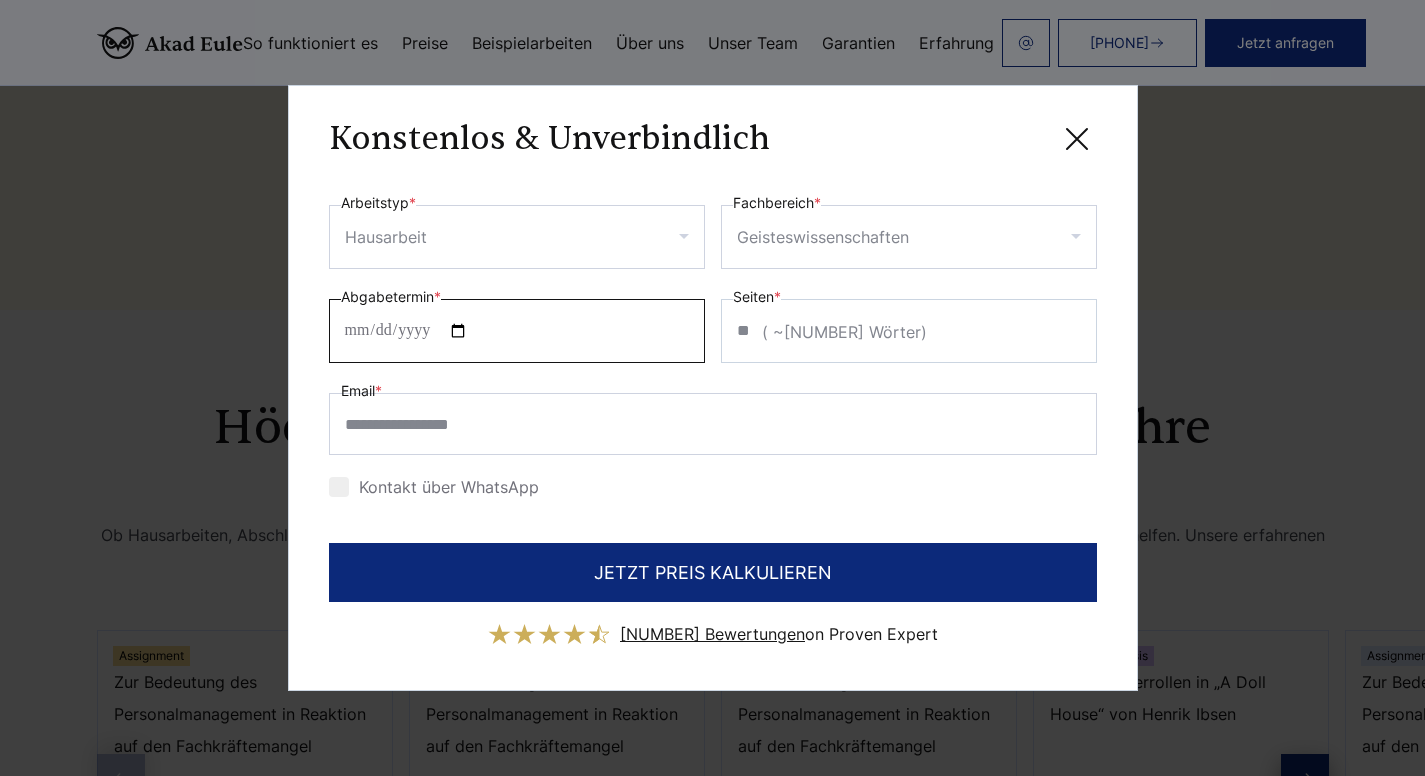 type on "**********" 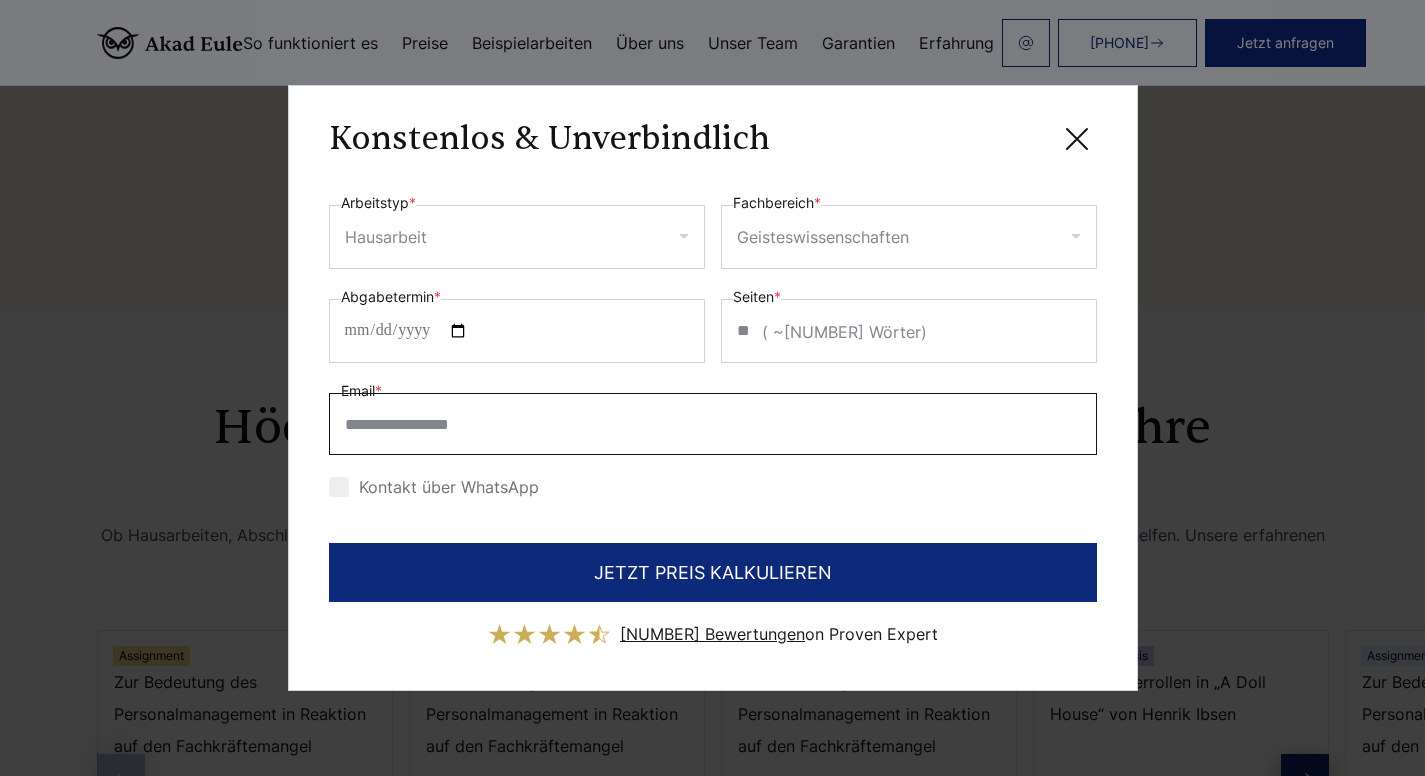 click on "Email *" at bounding box center [713, 424] 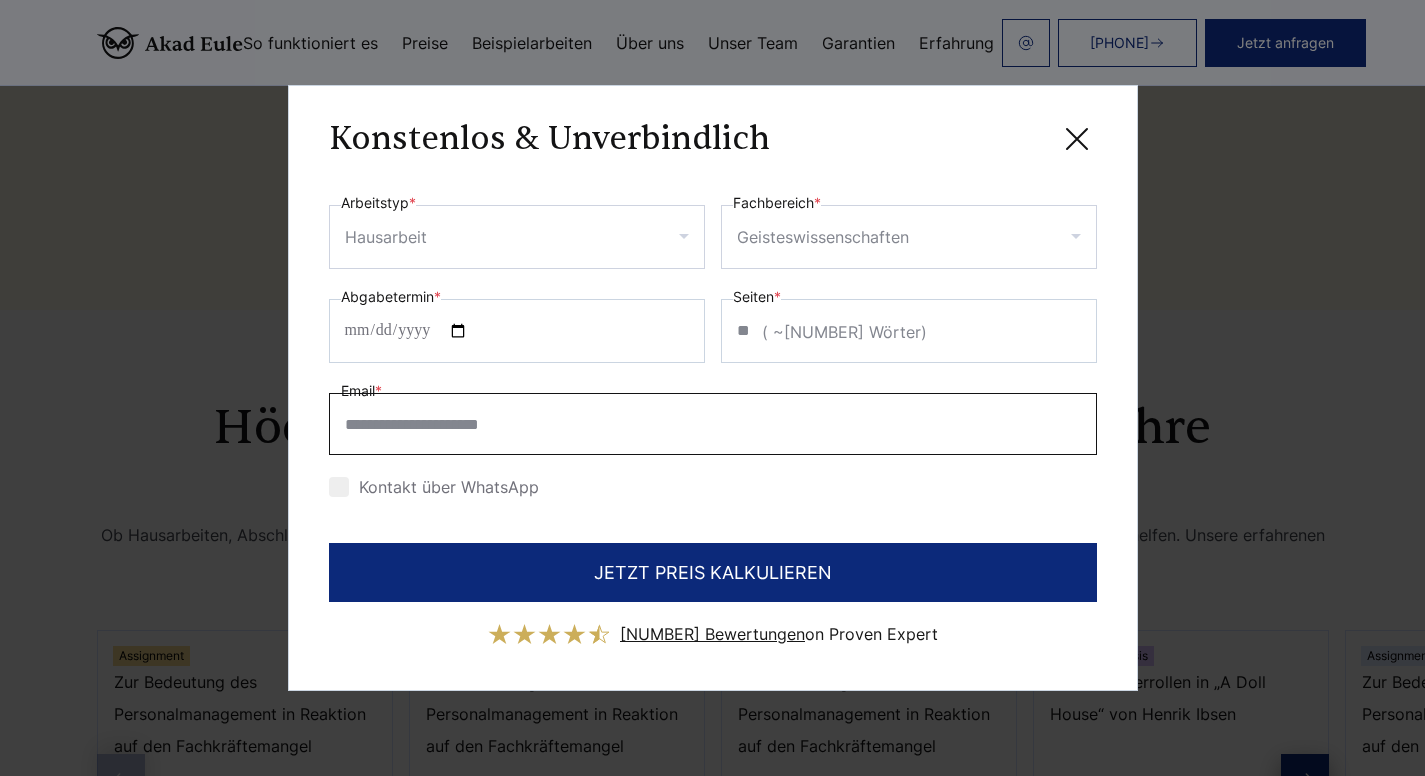 type on "**********" 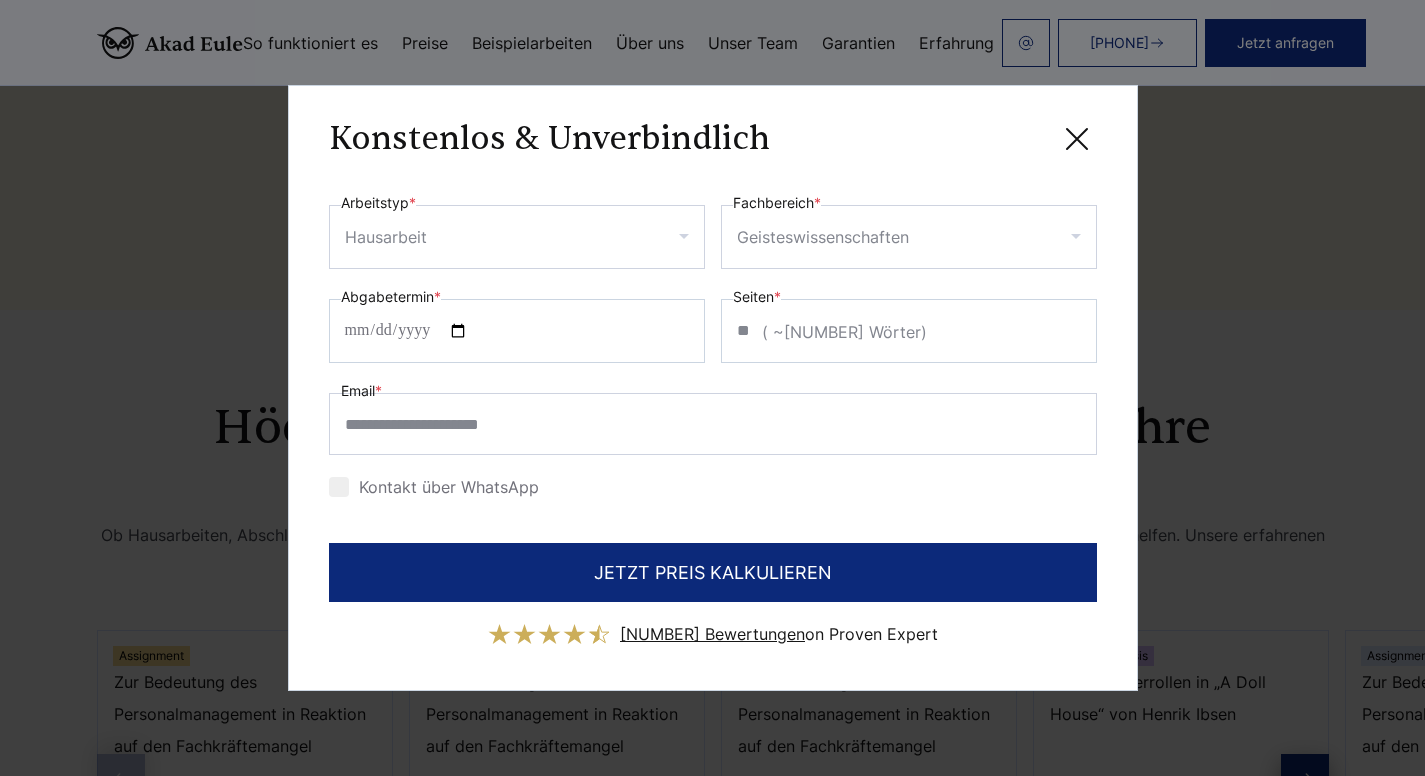 click on "**********" at bounding box center (713, 420) 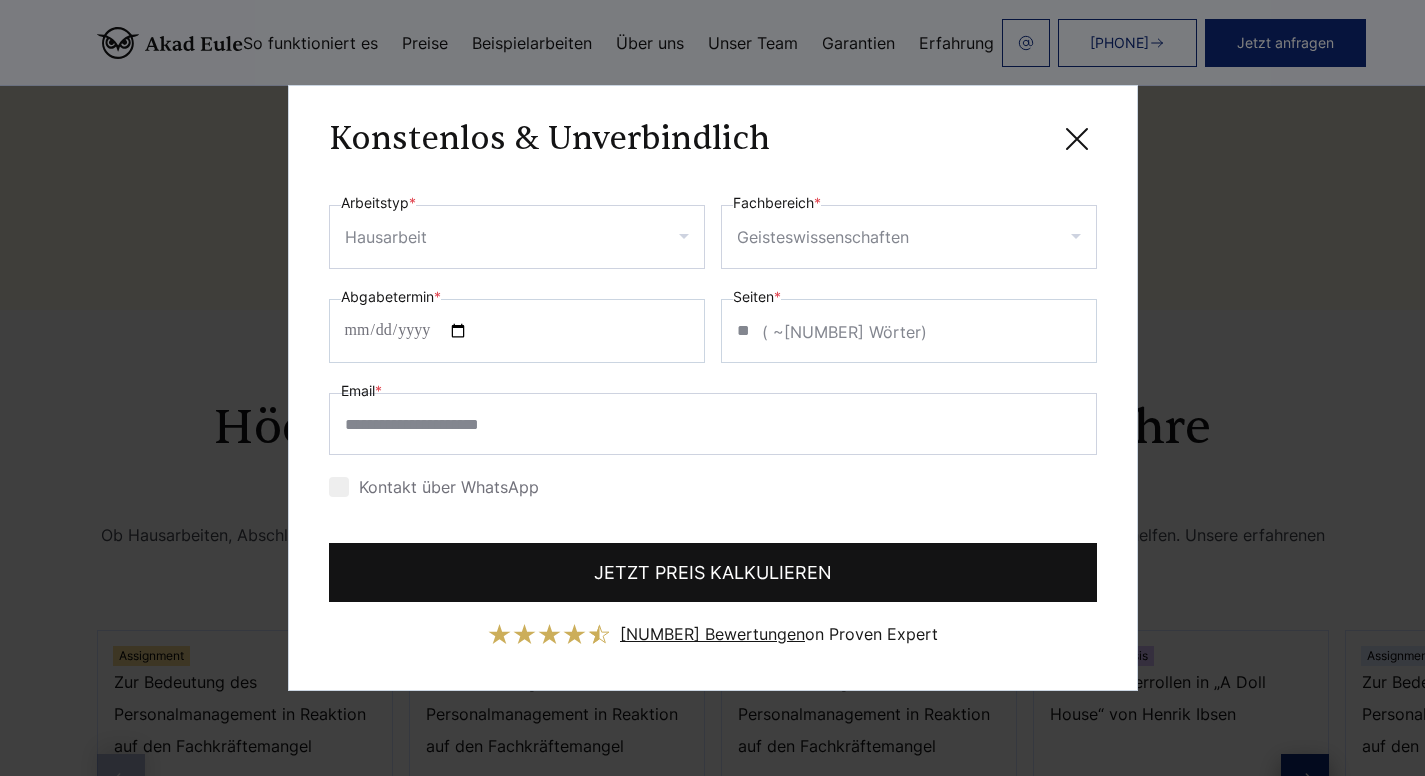 click on "JETZT PREIS KALKULIEREN" at bounding box center [713, 572] 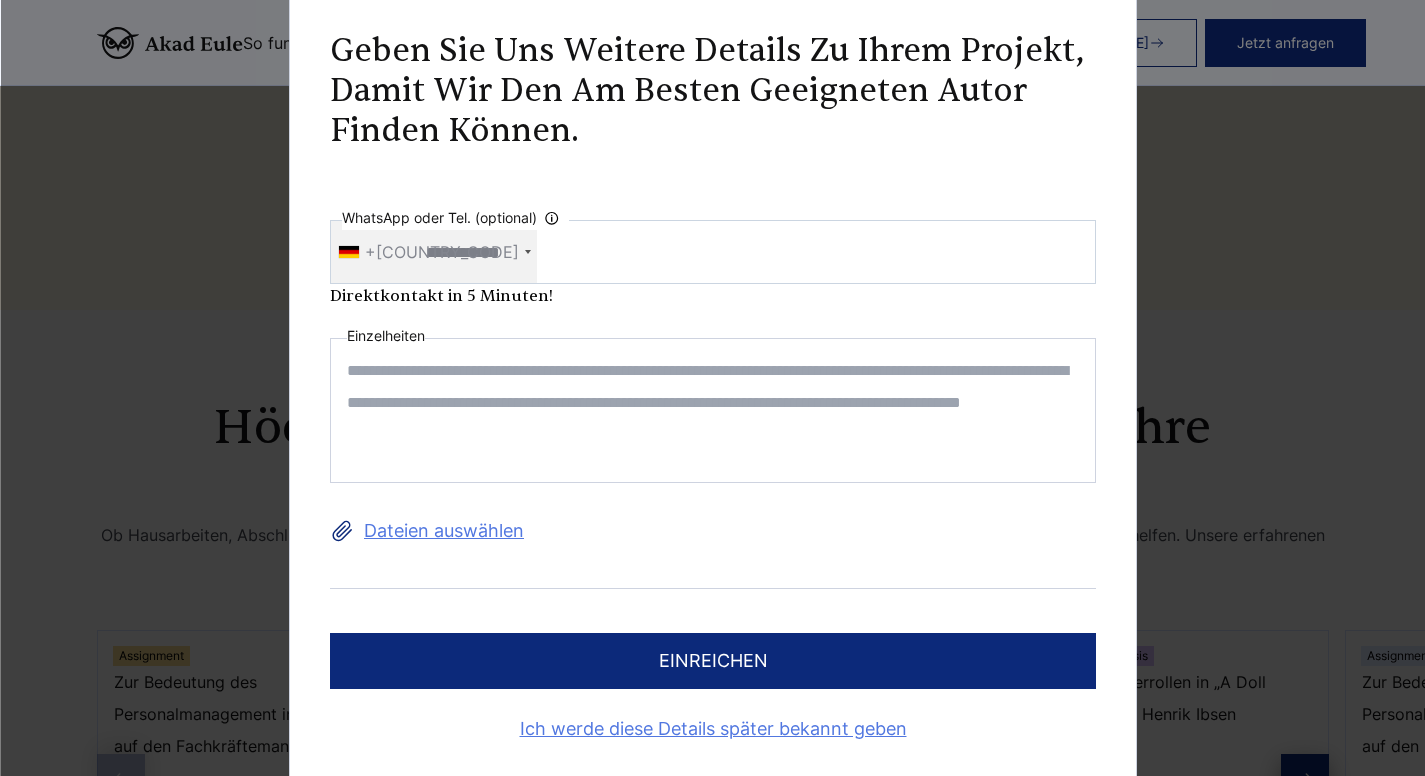 scroll, scrollTop: 2, scrollLeft: 0, axis: vertical 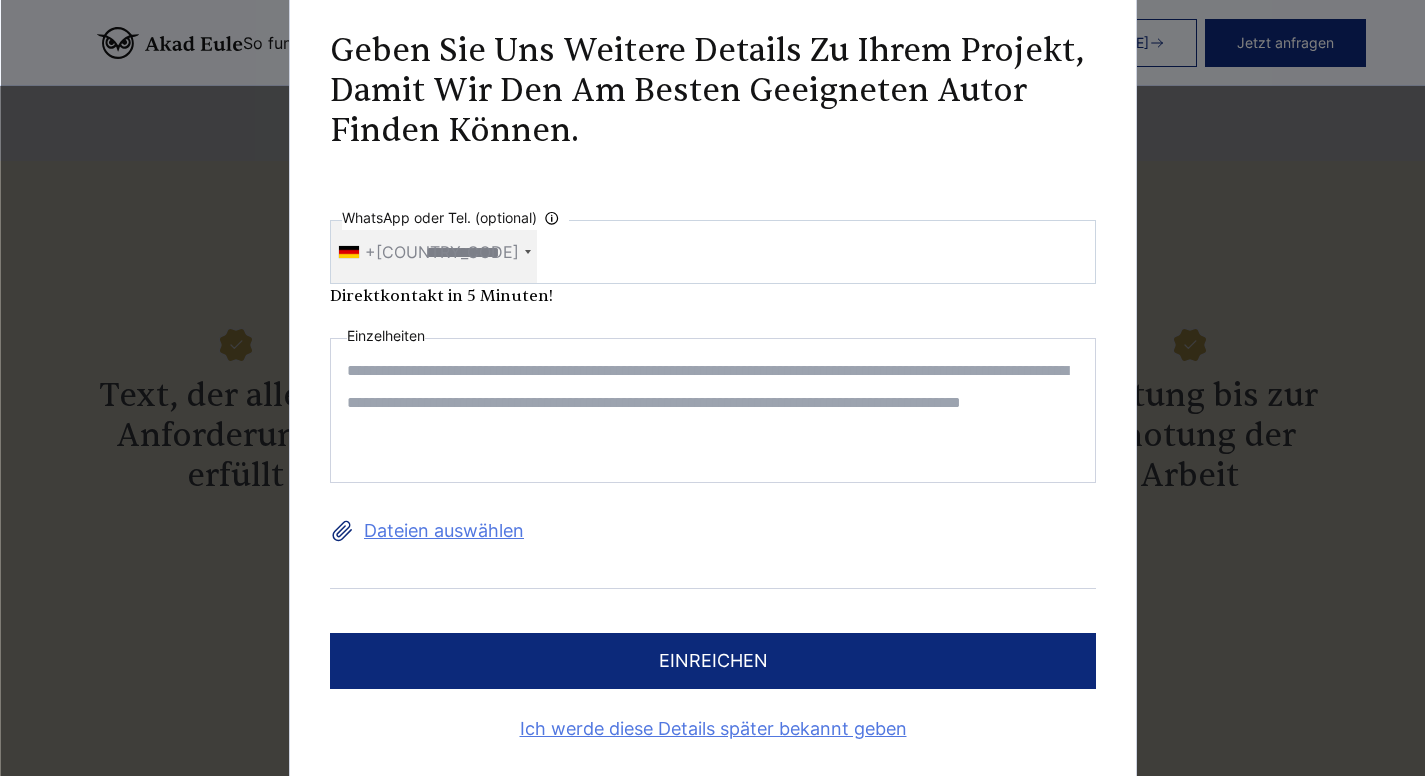 click at bounding box center (713, 410) 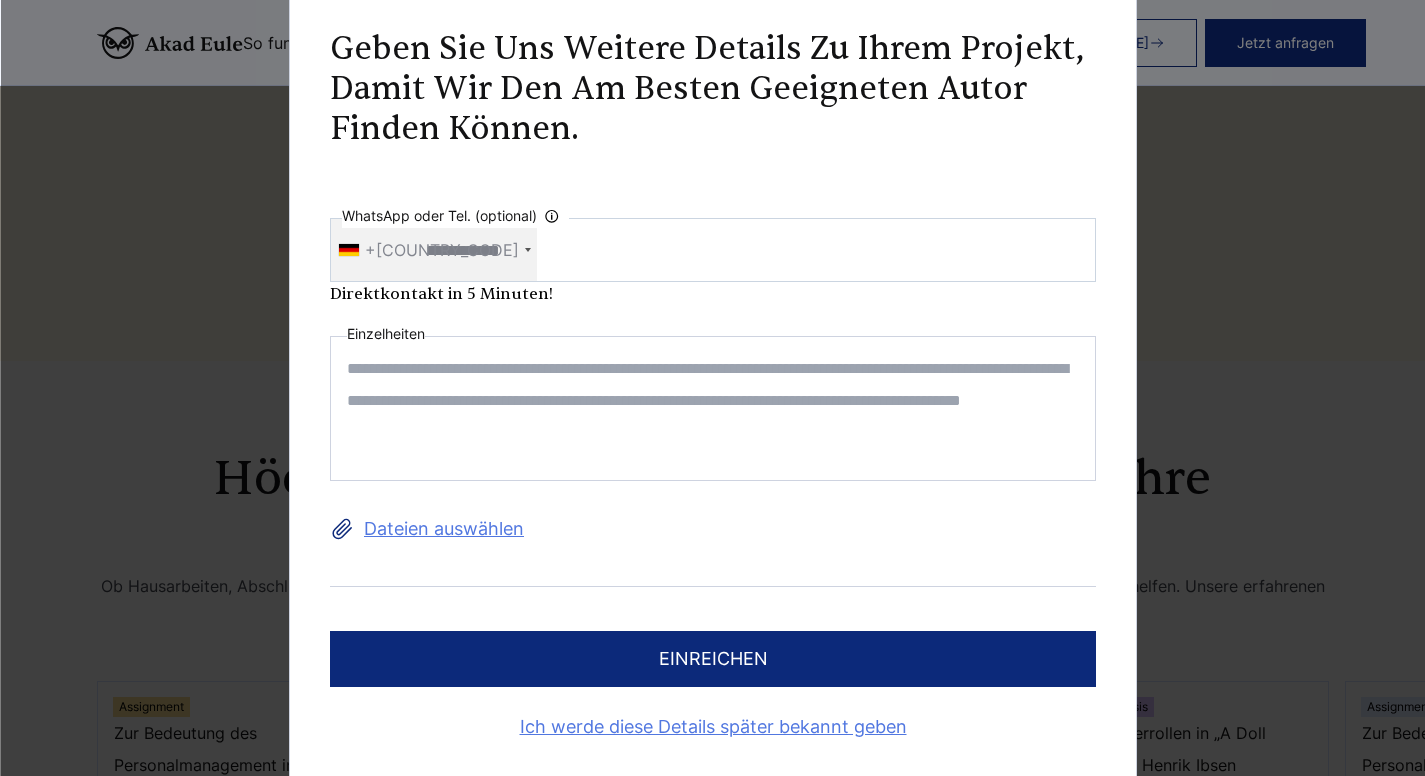 scroll, scrollTop: 2842, scrollLeft: 0, axis: vertical 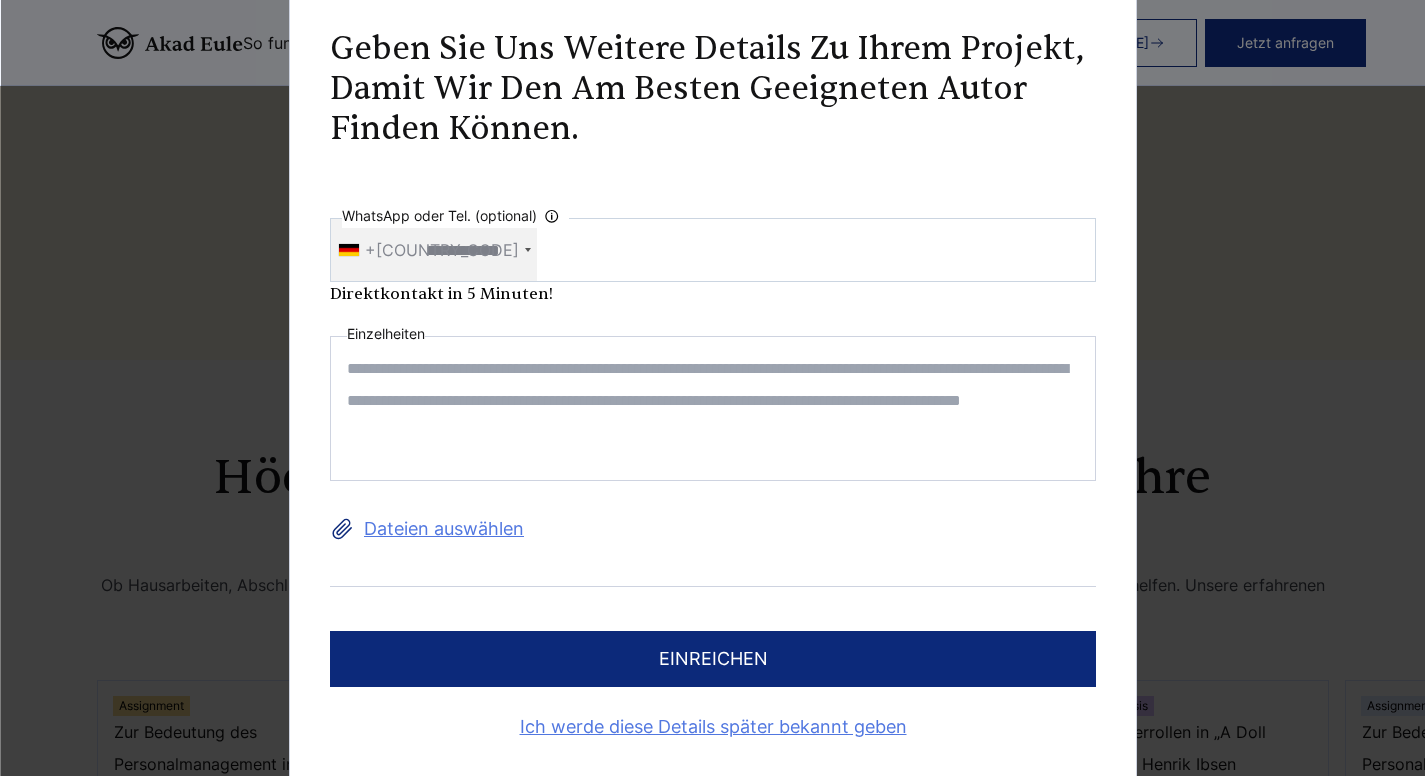 click at bounding box center (713, 408) 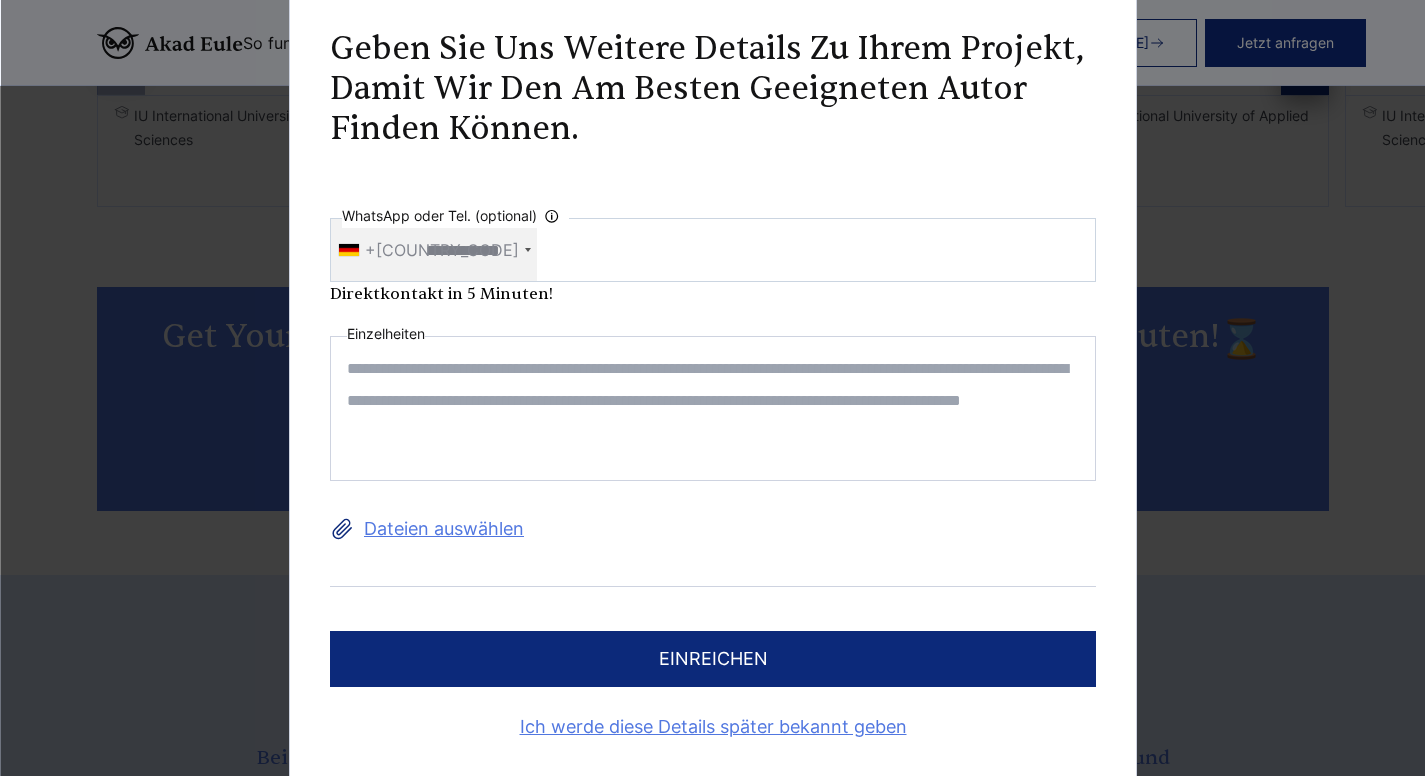 scroll, scrollTop: 3607, scrollLeft: 0, axis: vertical 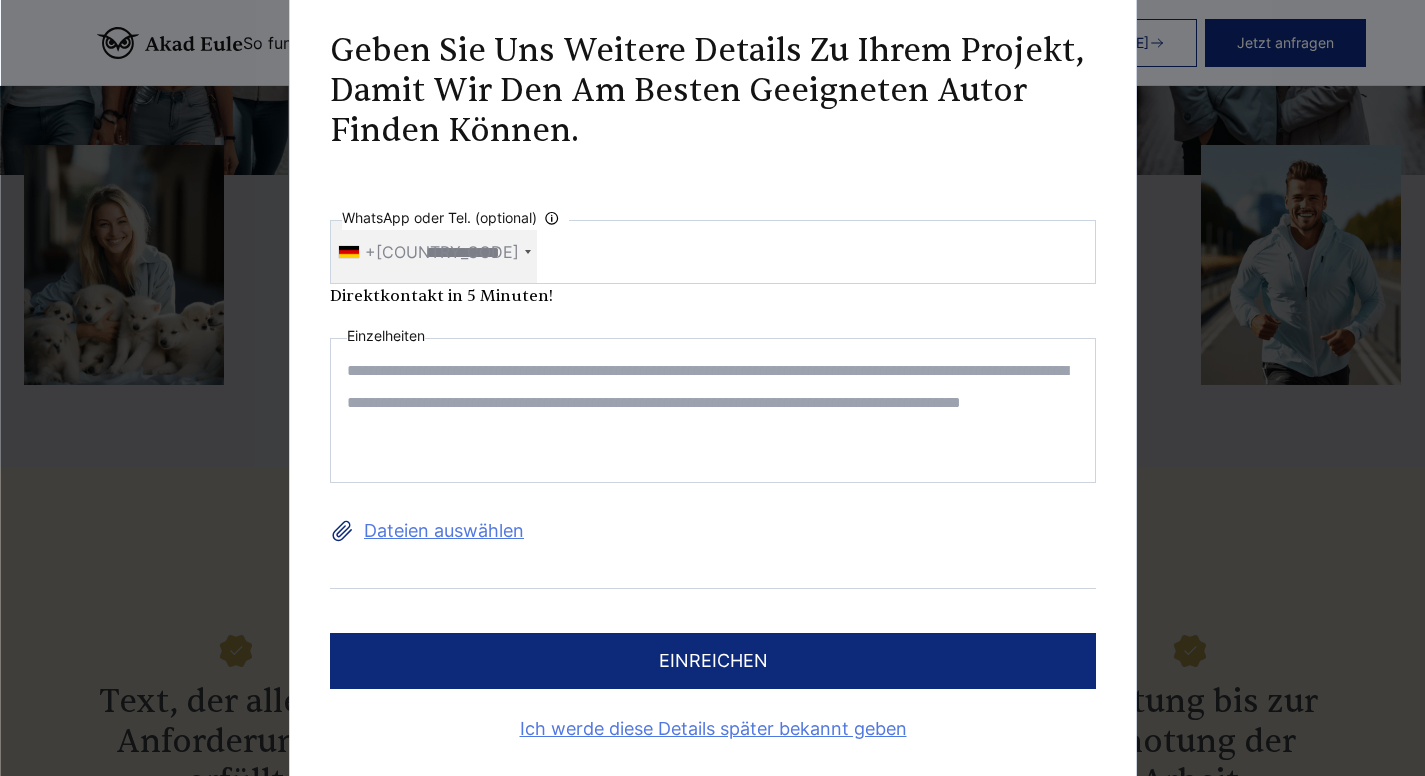 click on "Geben Sie uns weitere Details zu Ihrem Projekt, damit wir den am besten geeigneten Autor finden können.
WhatsApp oder Tel. (optional)
Ihre Daten werden nicht an Dritte weitergegeben
+49
Direktkontakt in 5 Minuten!
Einzelheiten
Dateien auswählen
einreichen
Ich werde diese Details später bekannt geben" at bounding box center (712, 388) 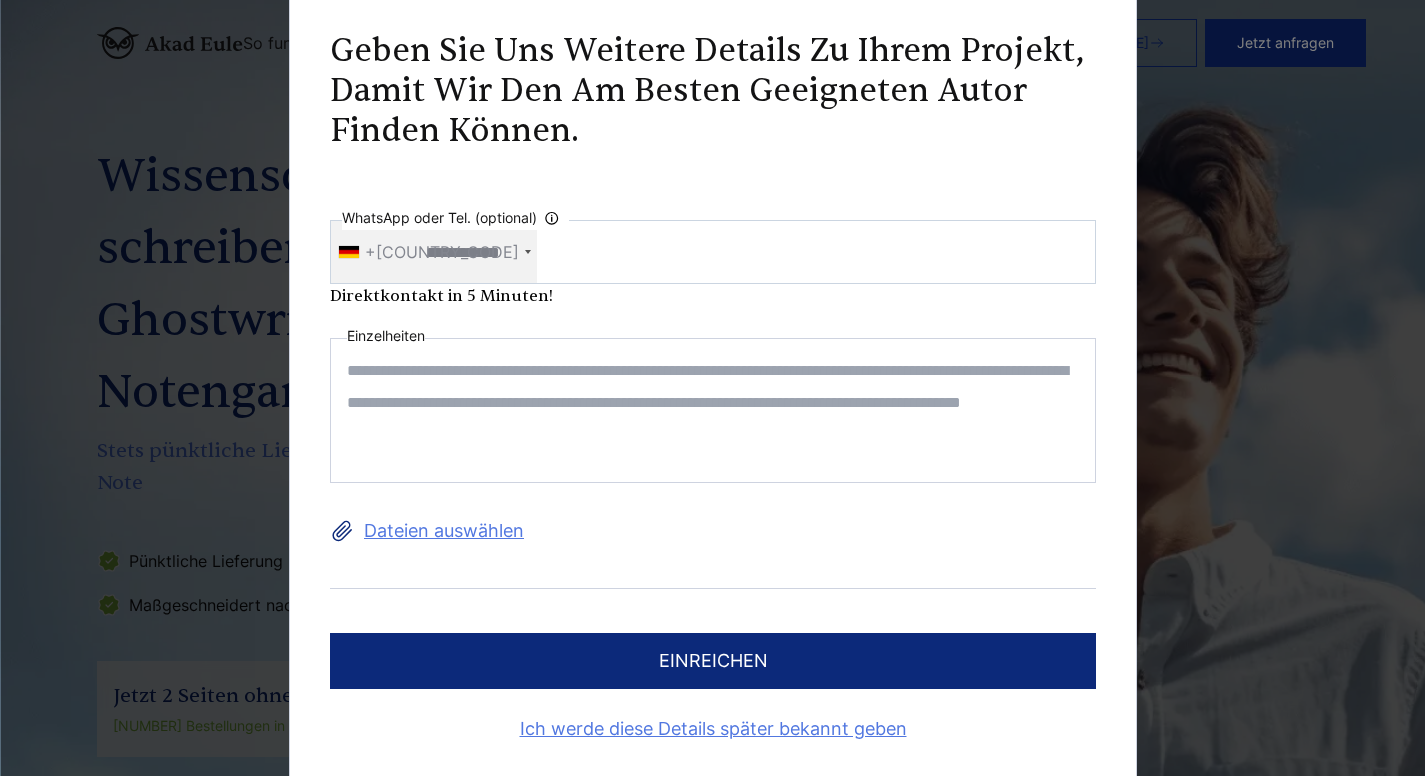 scroll, scrollTop: 0, scrollLeft: 0, axis: both 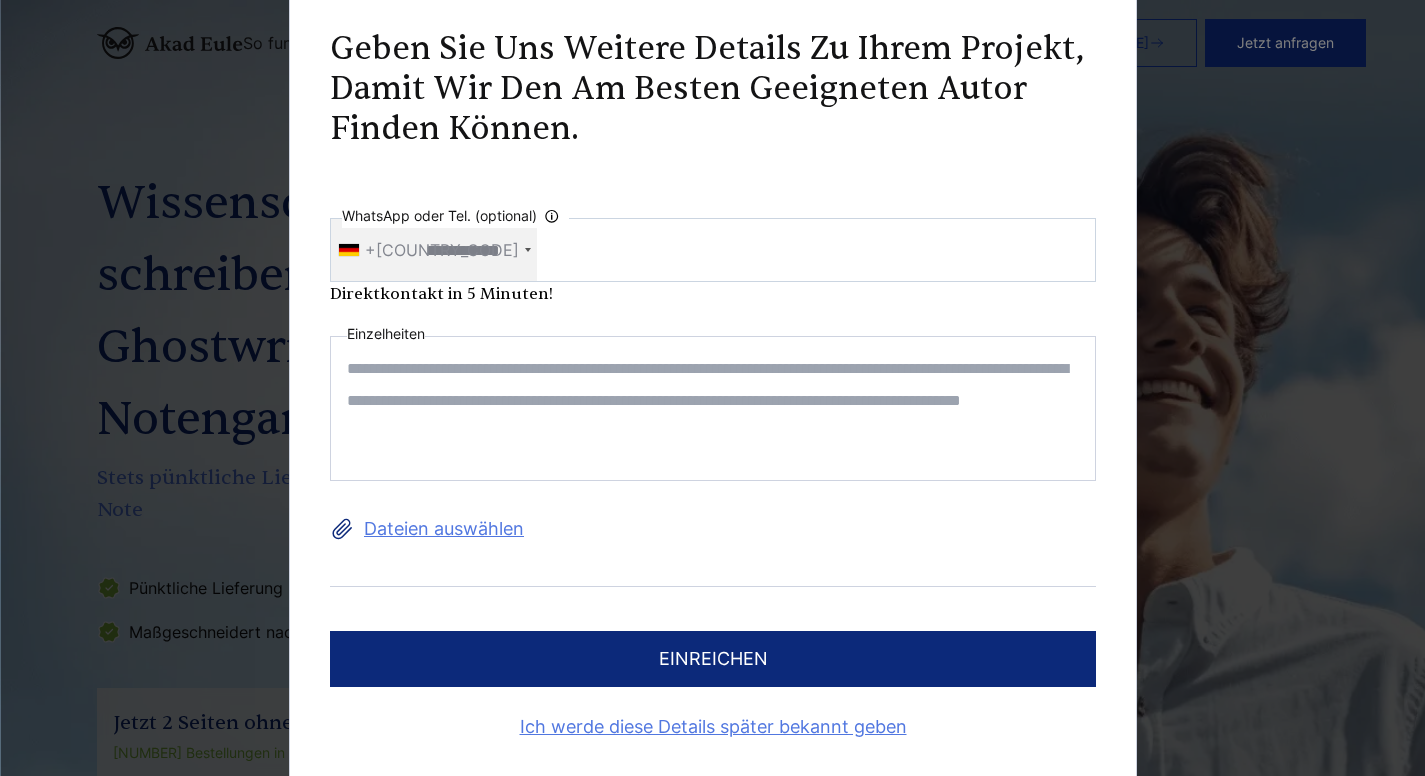 click at bounding box center (713, 408) 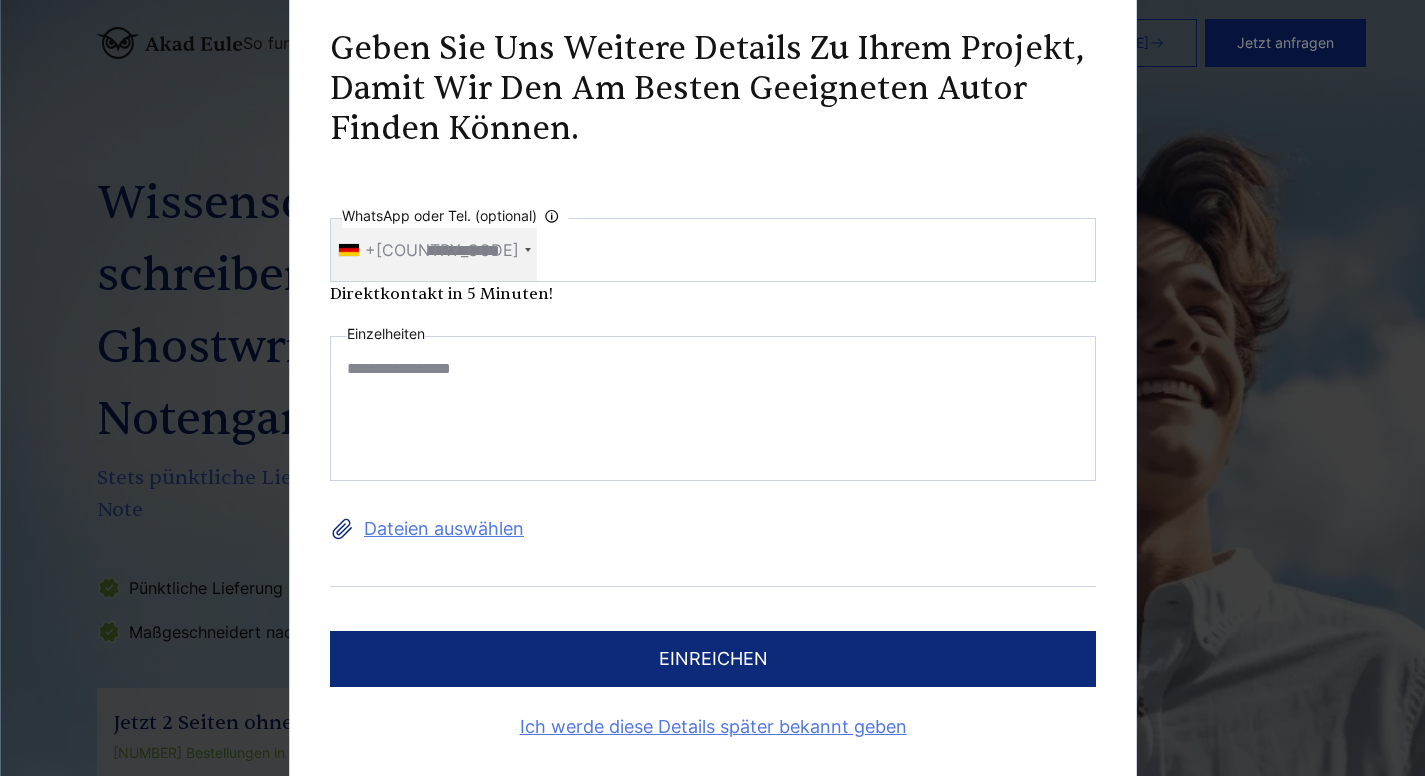 click on "**********" at bounding box center [713, 408] 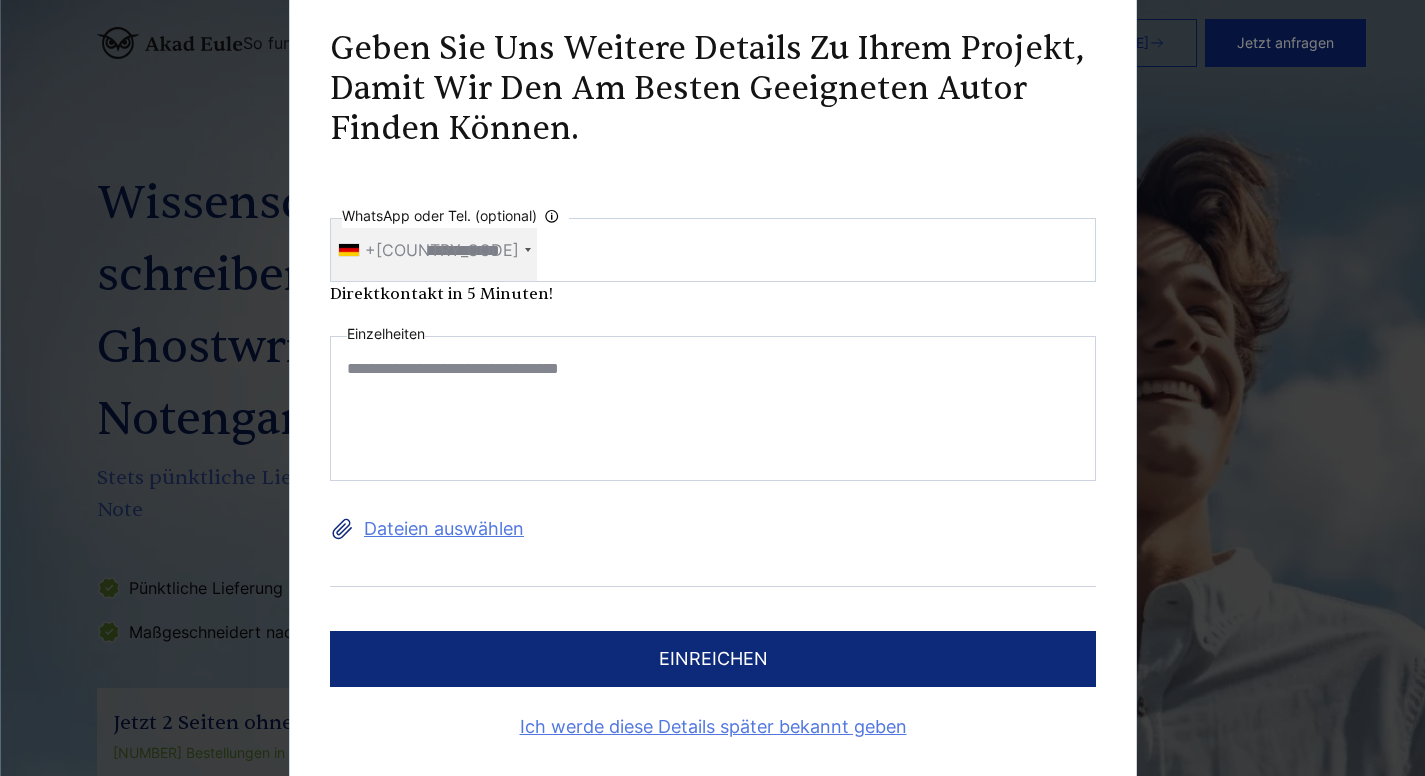 paste on "**********" 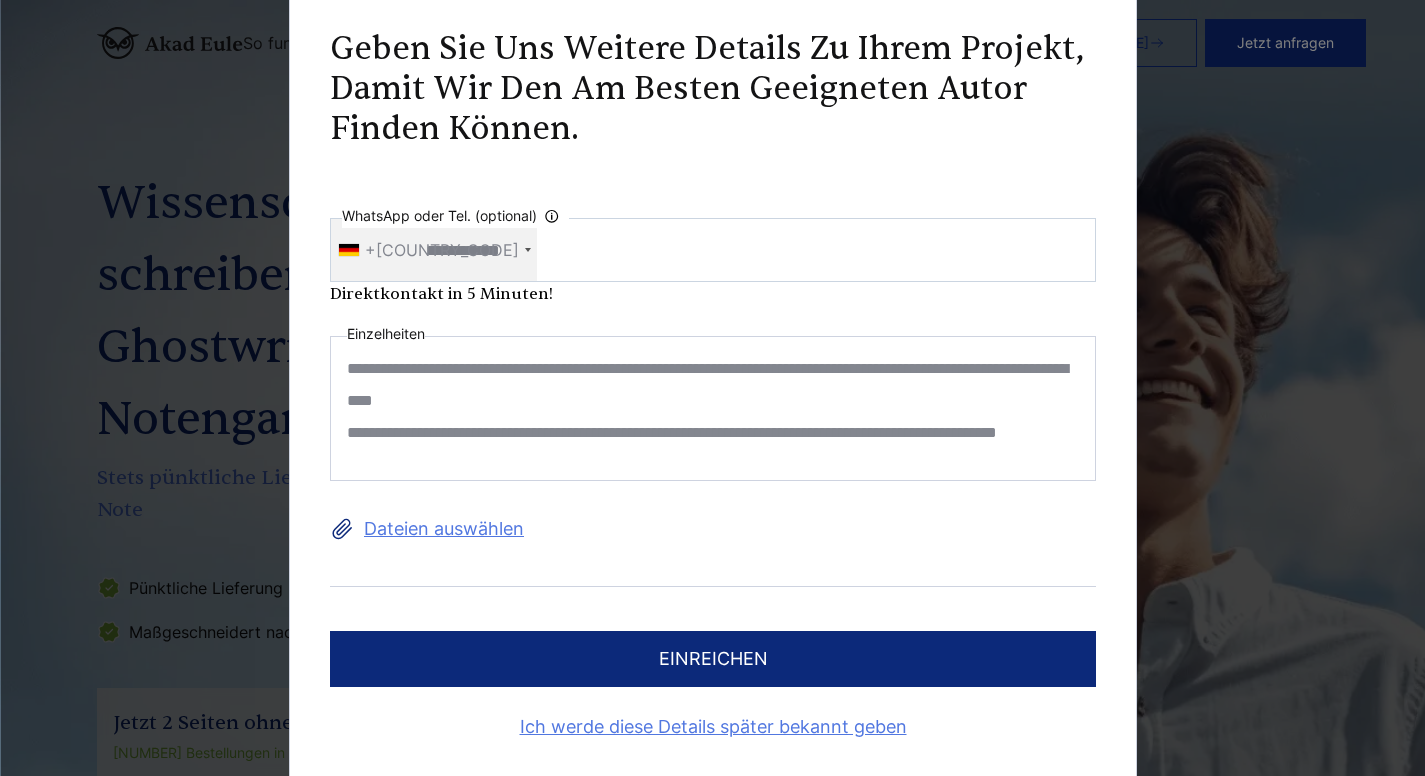 scroll, scrollTop: 26, scrollLeft: 0, axis: vertical 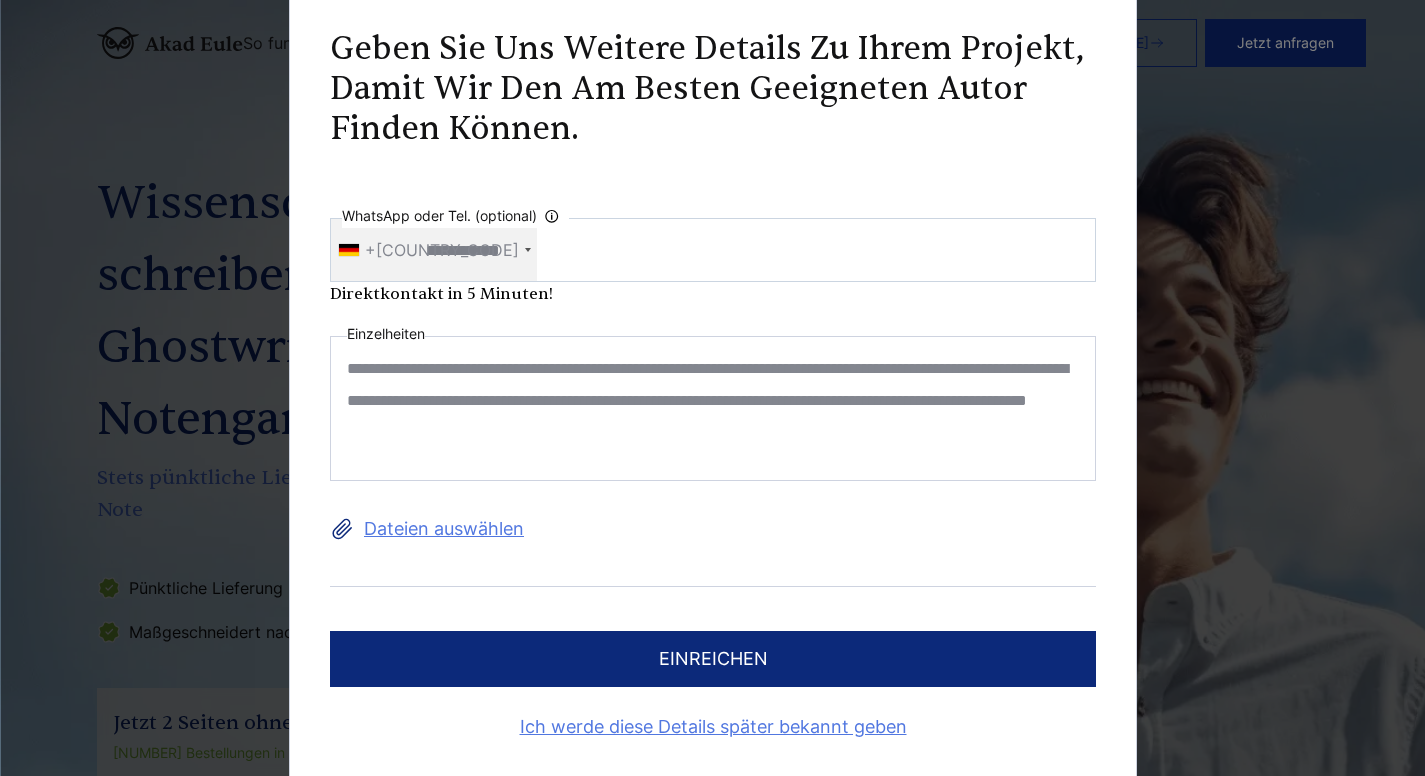 click on "**********" at bounding box center (713, 408) 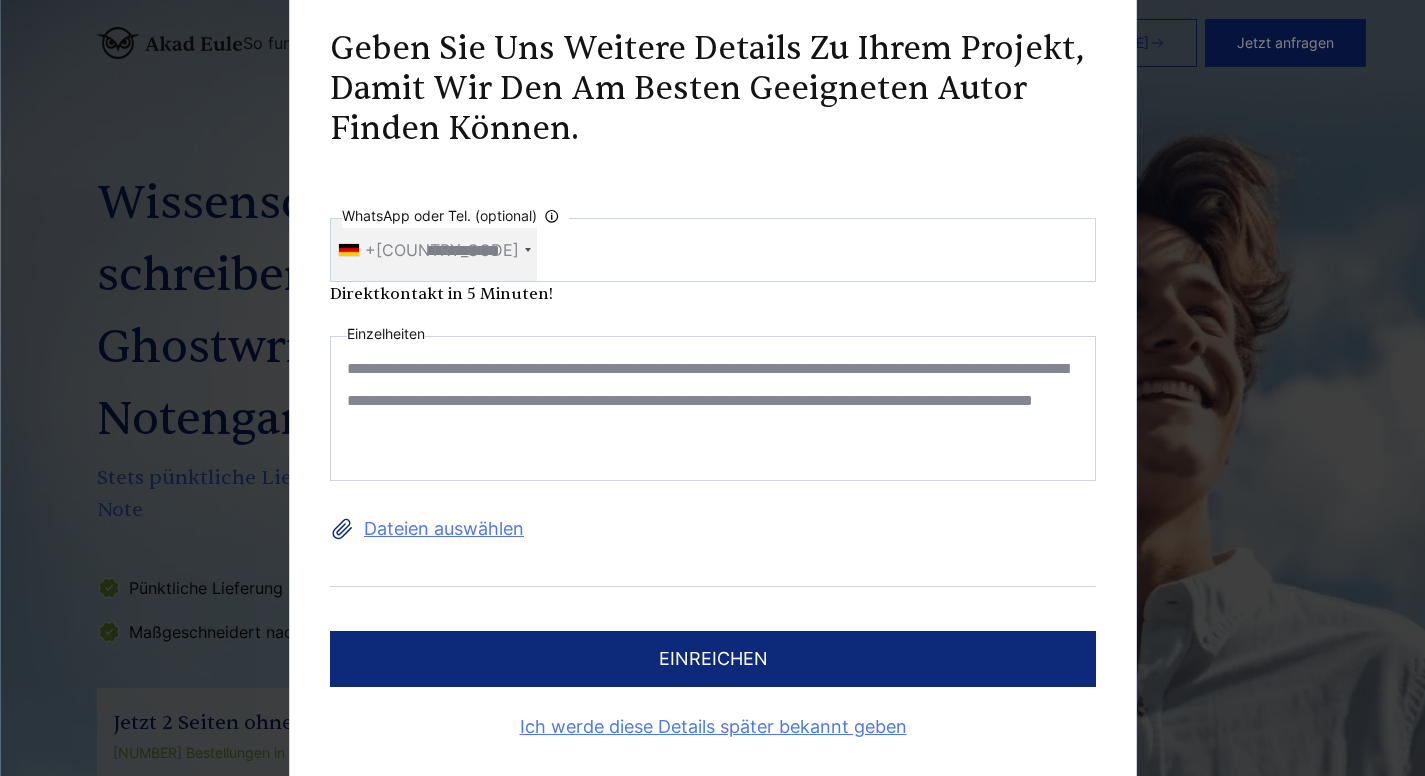click on "**********" at bounding box center (713, 408) 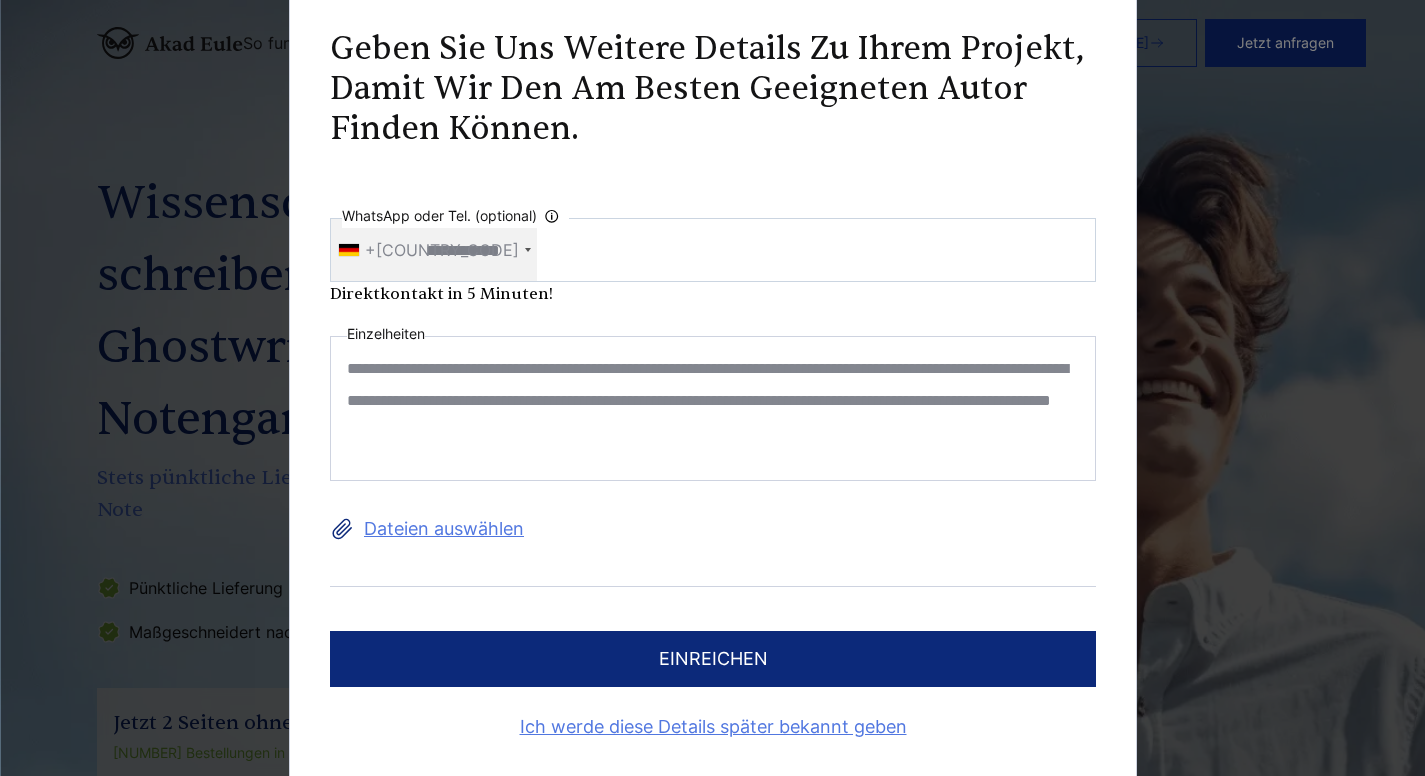 scroll, scrollTop: 0, scrollLeft: 0, axis: both 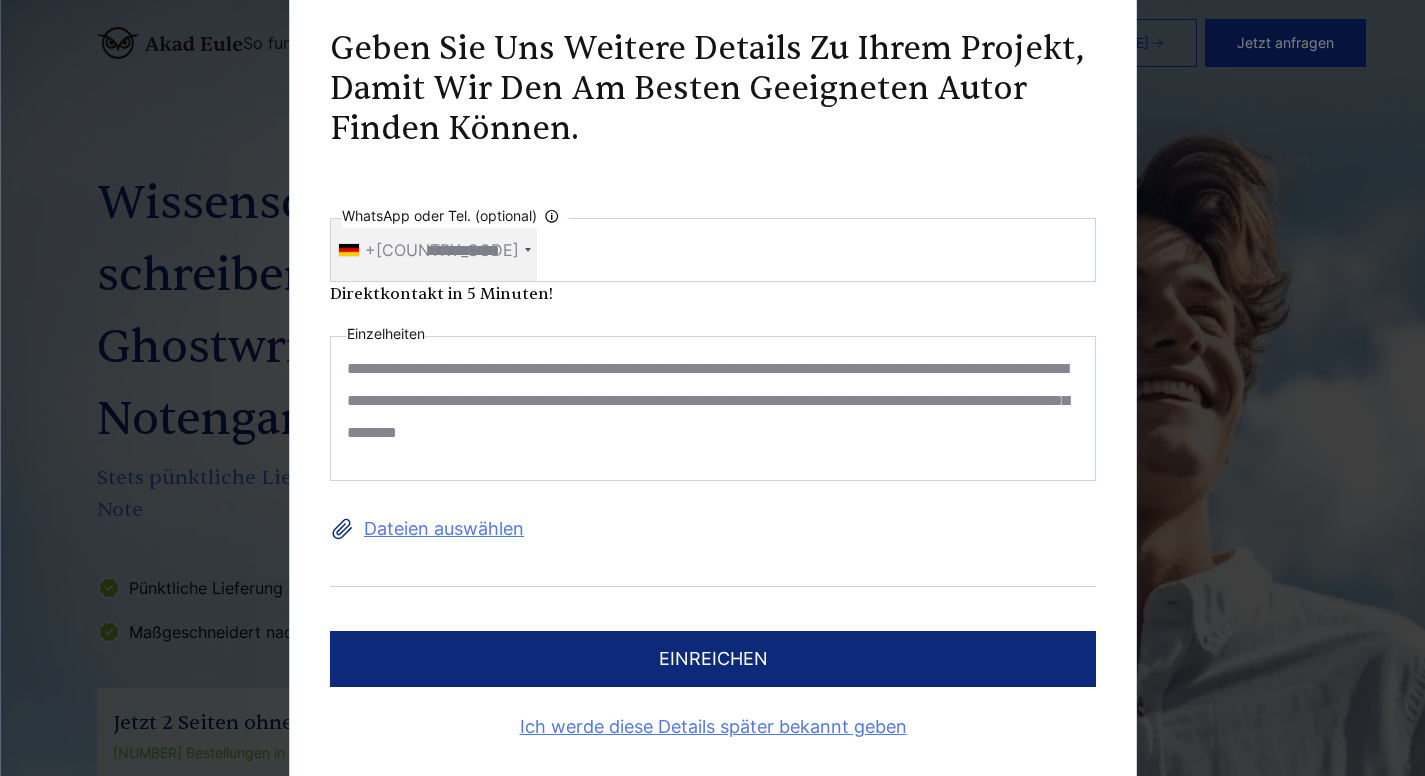 drag, startPoint x: 767, startPoint y: 417, endPoint x: 871, endPoint y: 425, distance: 104.307236 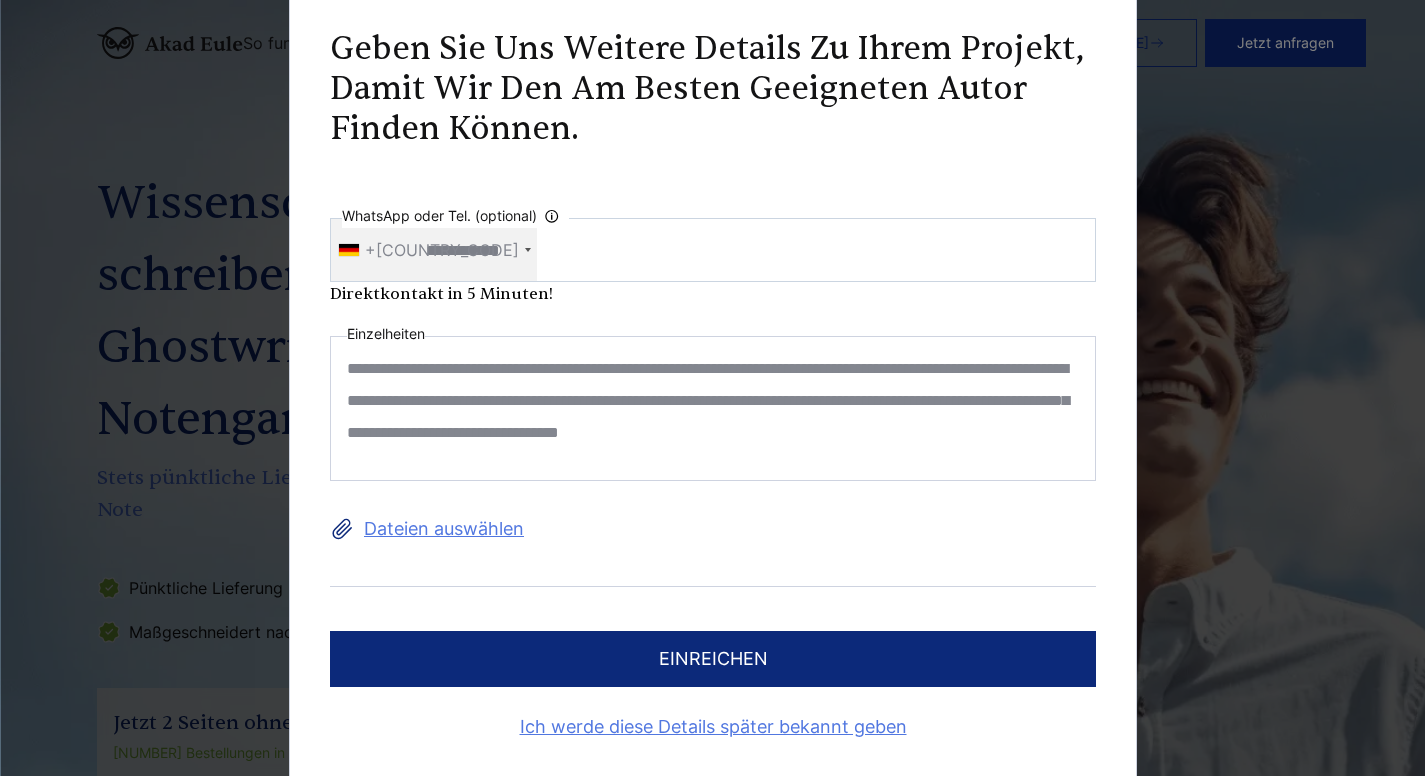 scroll, scrollTop: 26, scrollLeft: 0, axis: vertical 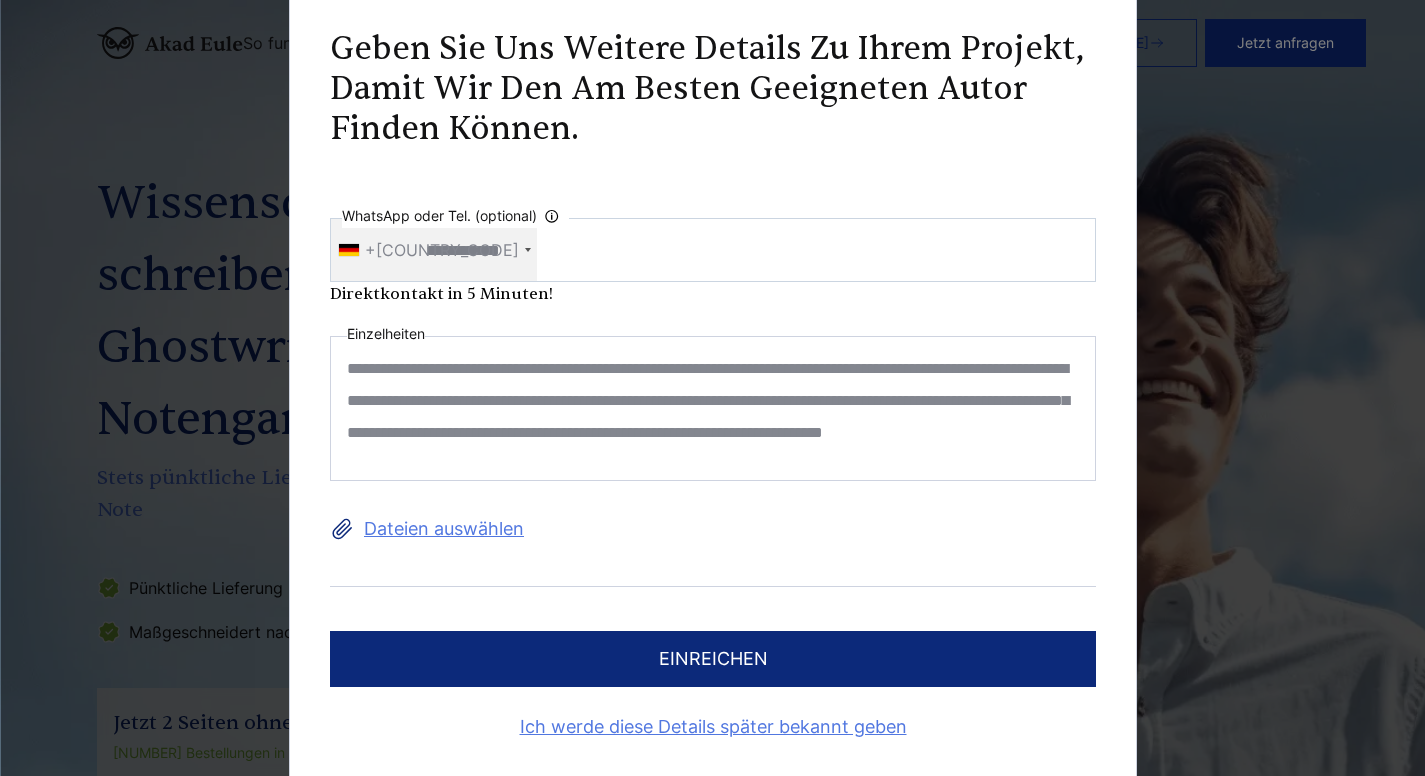 type on "**********" 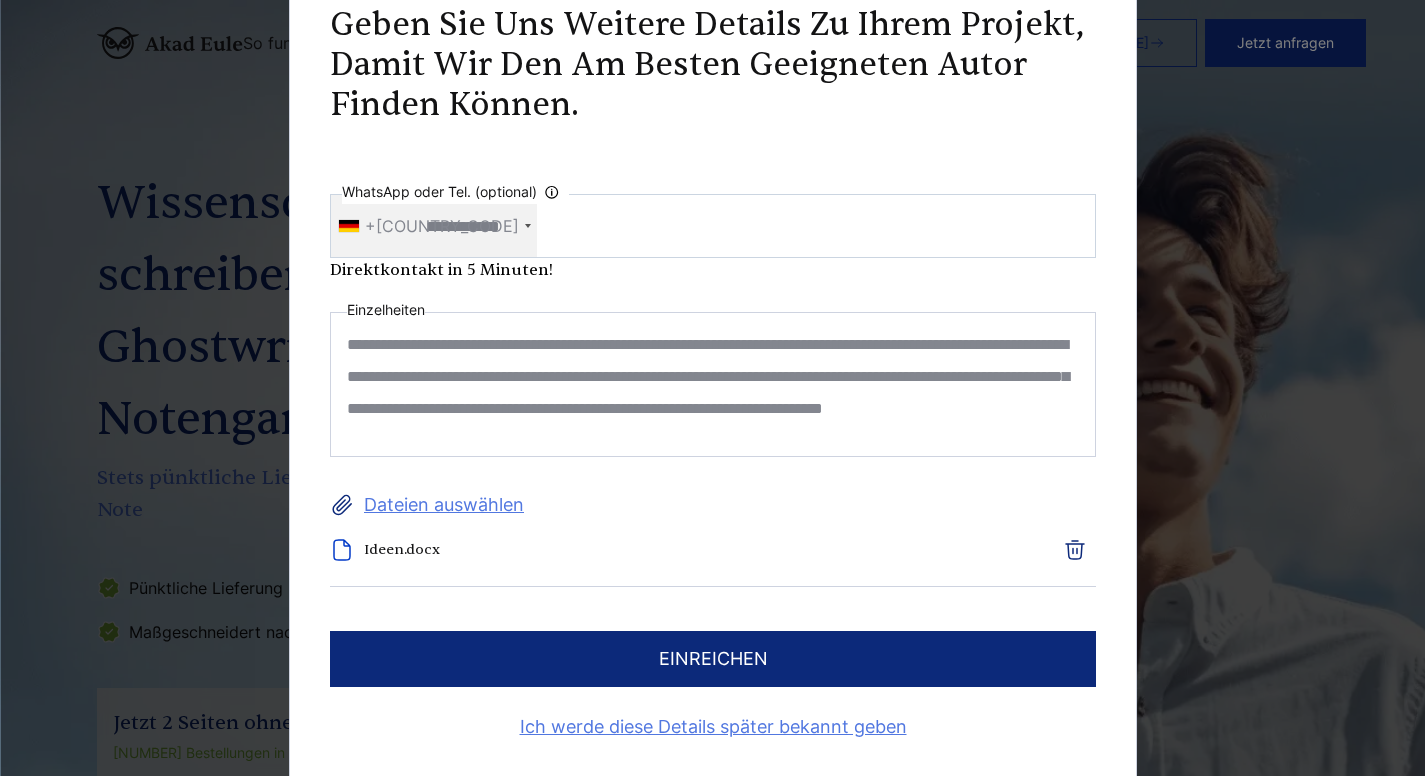 scroll, scrollTop: 0, scrollLeft: 0, axis: both 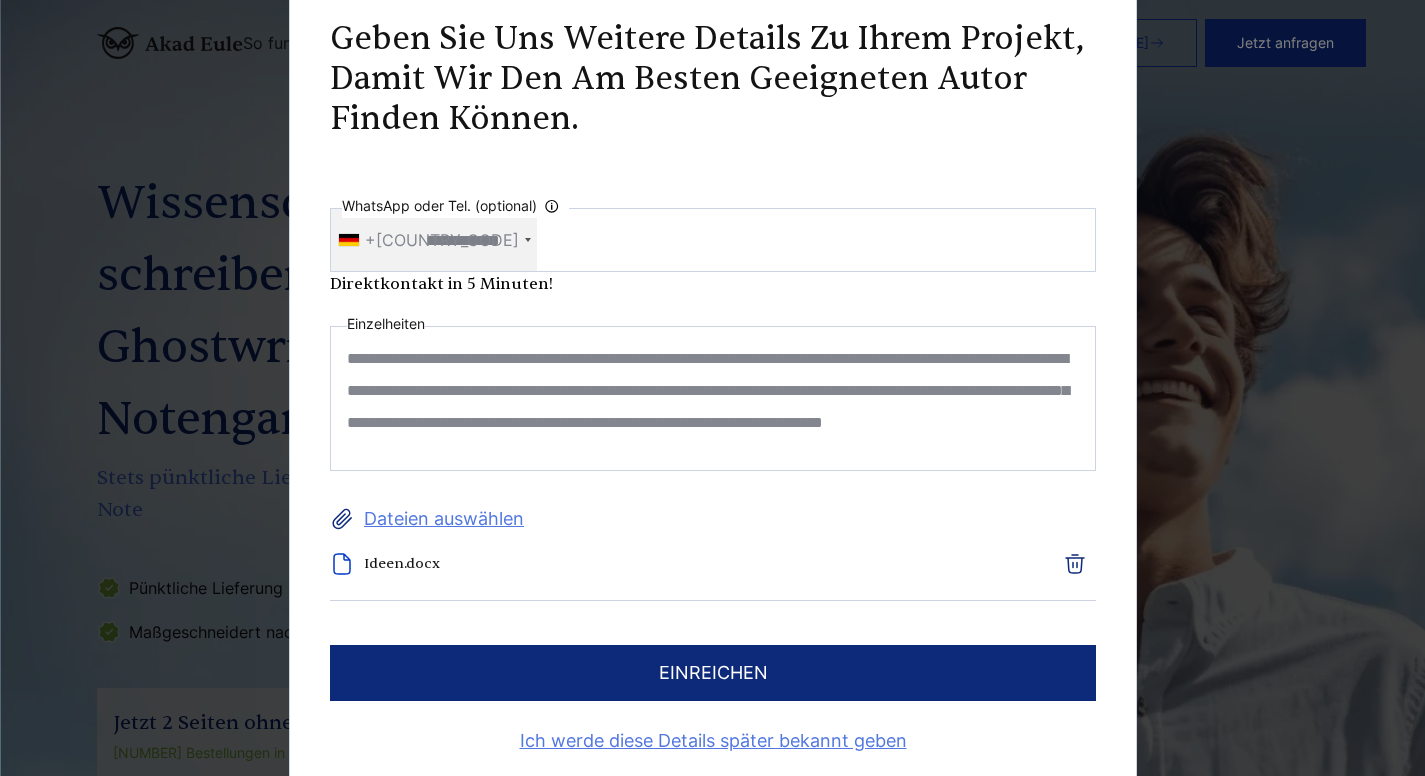 click on "Ideen.docx" at bounding box center [674, 564] 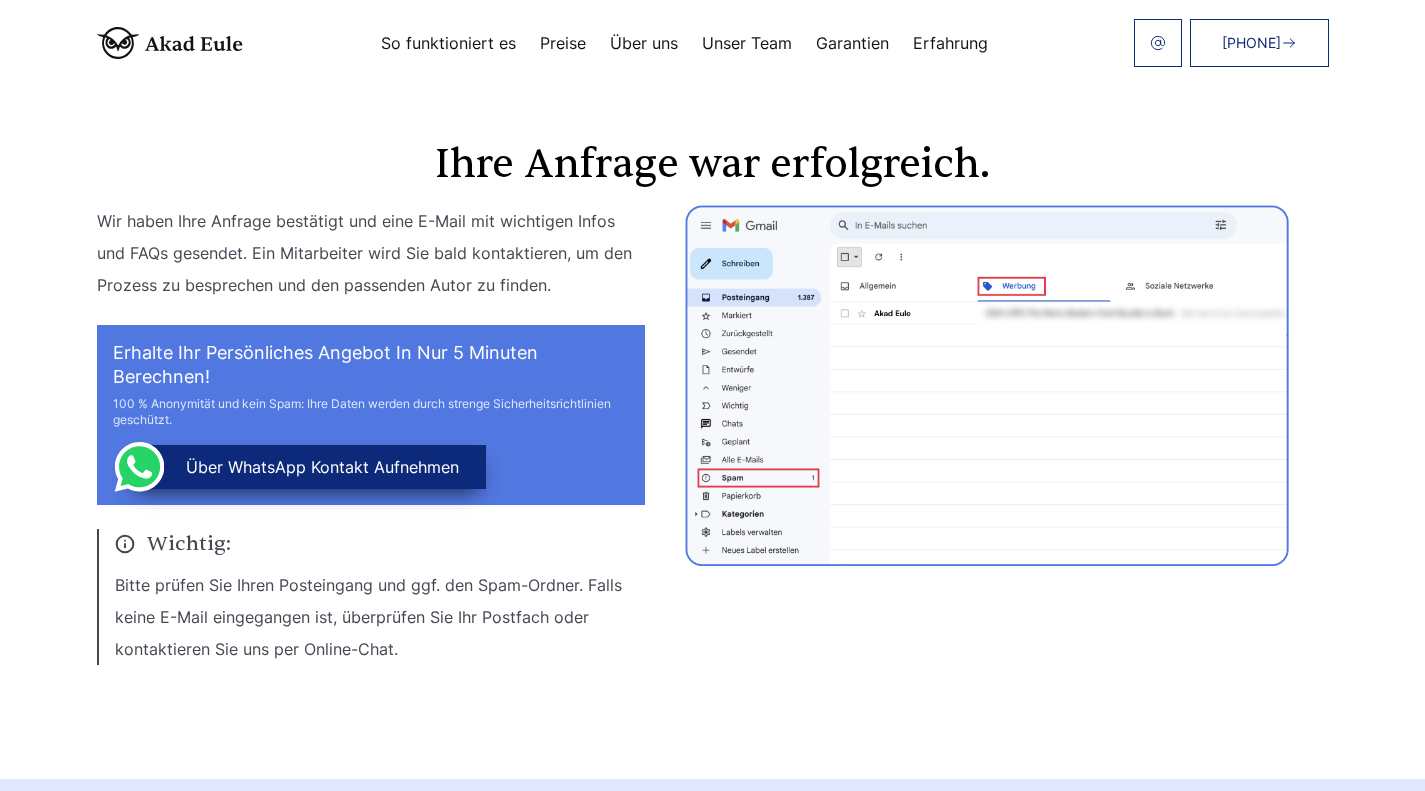 scroll, scrollTop: 0, scrollLeft: 0, axis: both 